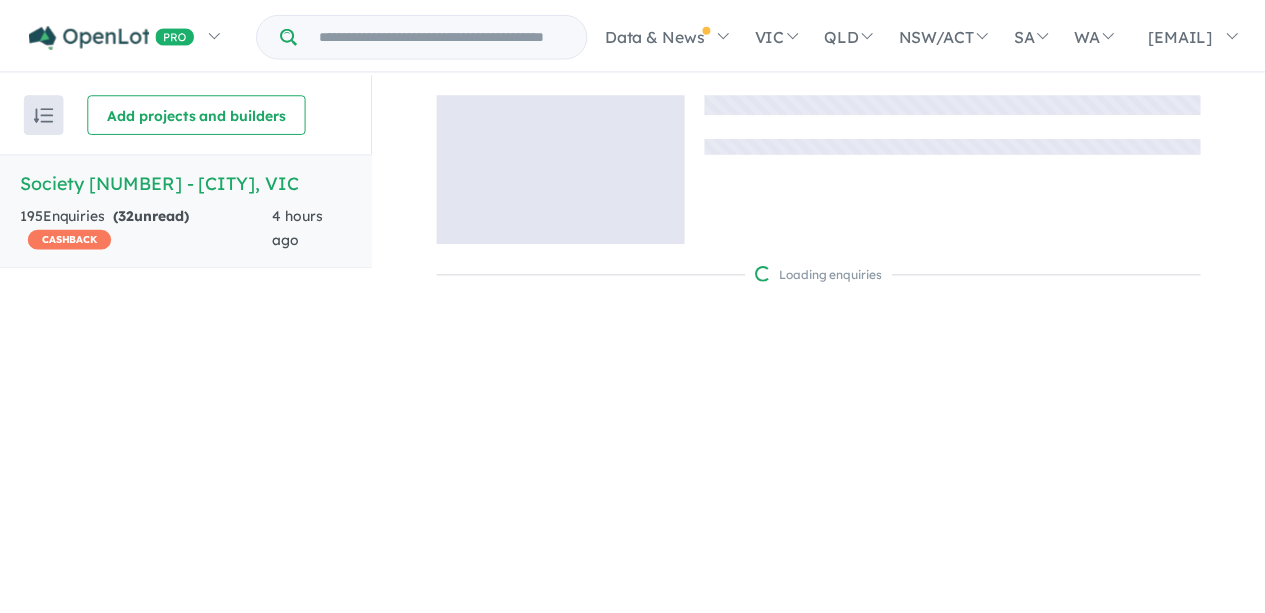 scroll, scrollTop: 0, scrollLeft: 0, axis: both 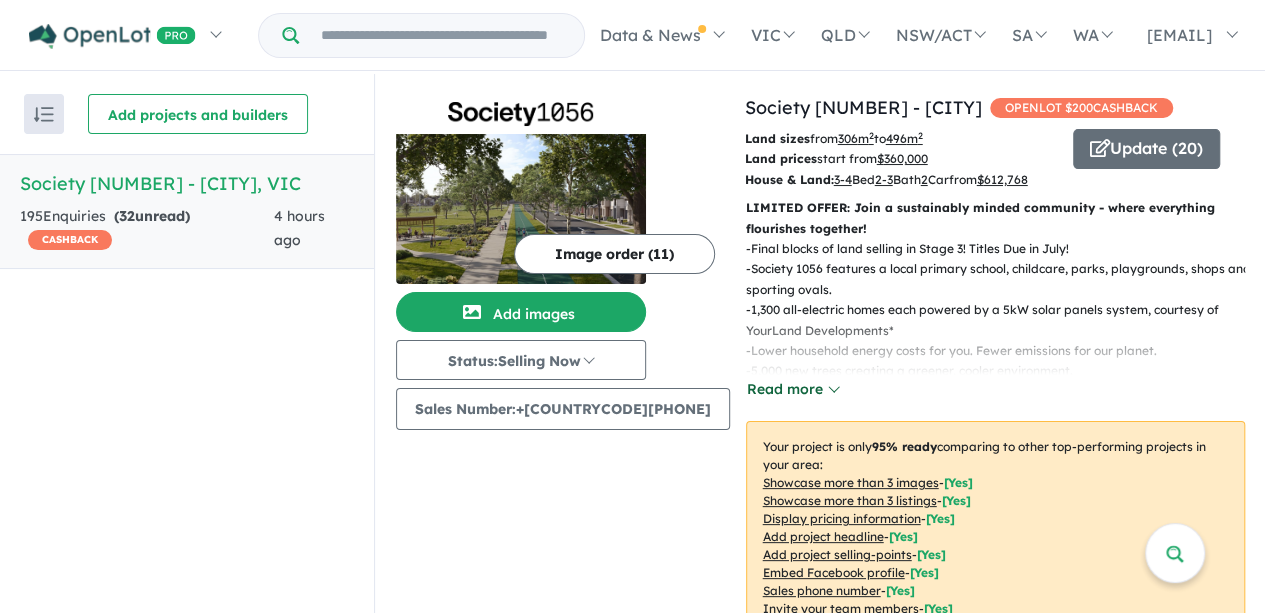 click on "Read more" at bounding box center (793, 389) 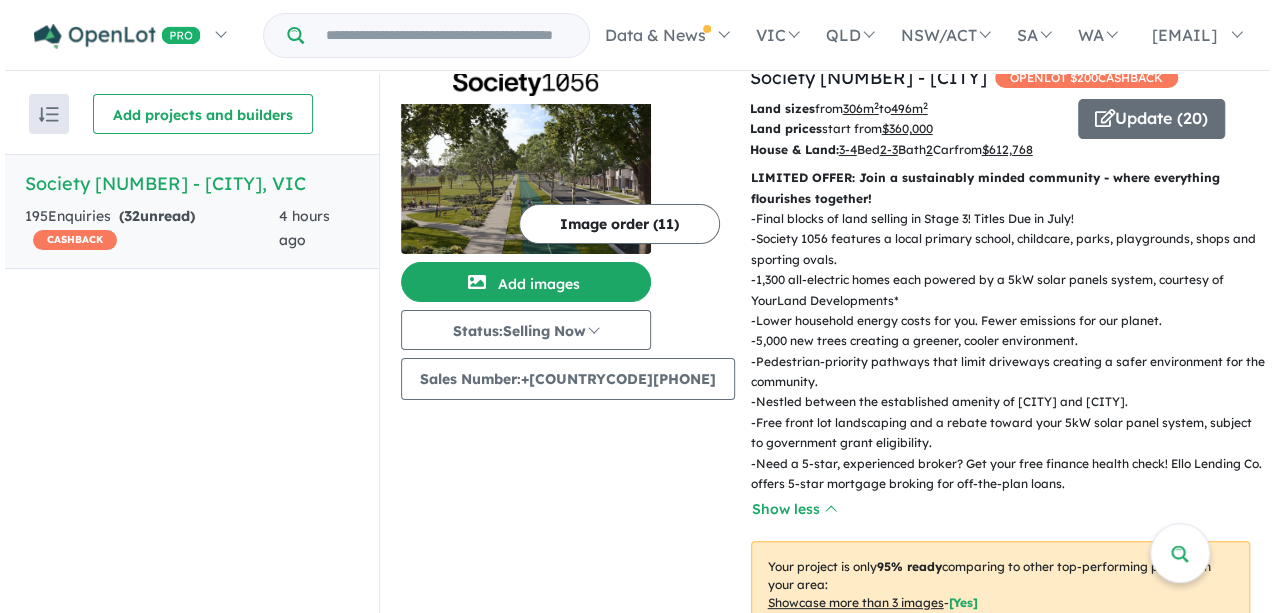 scroll, scrollTop: 0, scrollLeft: 0, axis: both 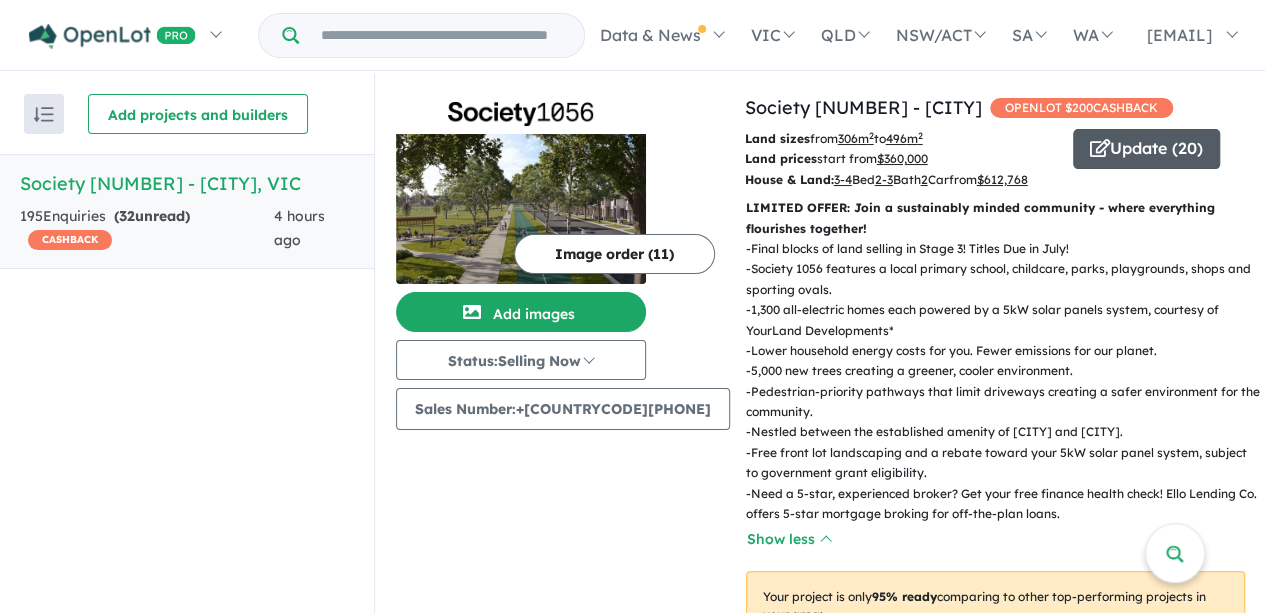 click on "Update ( 20 )" at bounding box center [1146, 149] 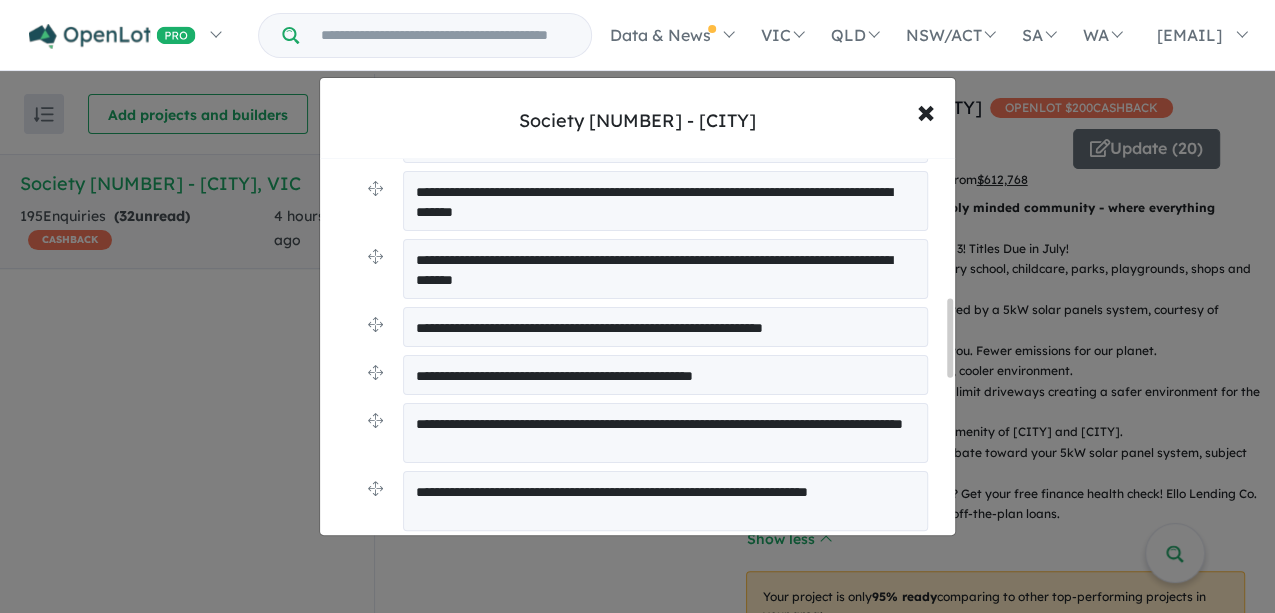 scroll, scrollTop: 666, scrollLeft: 0, axis: vertical 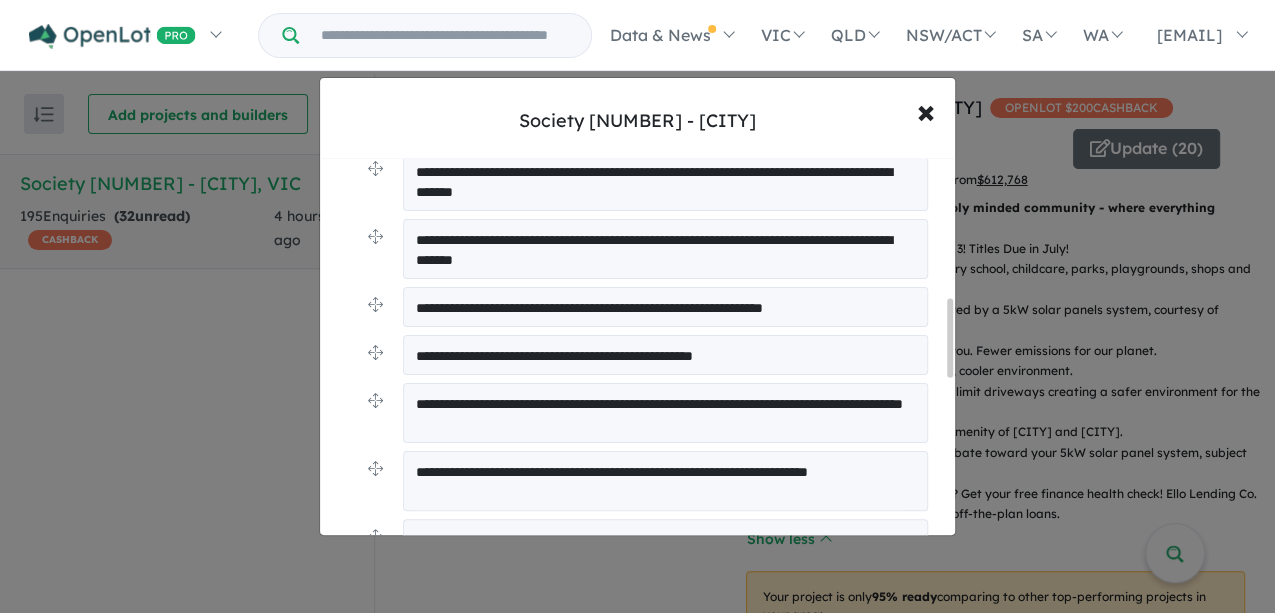 click on "**********" at bounding box center [665, 249] 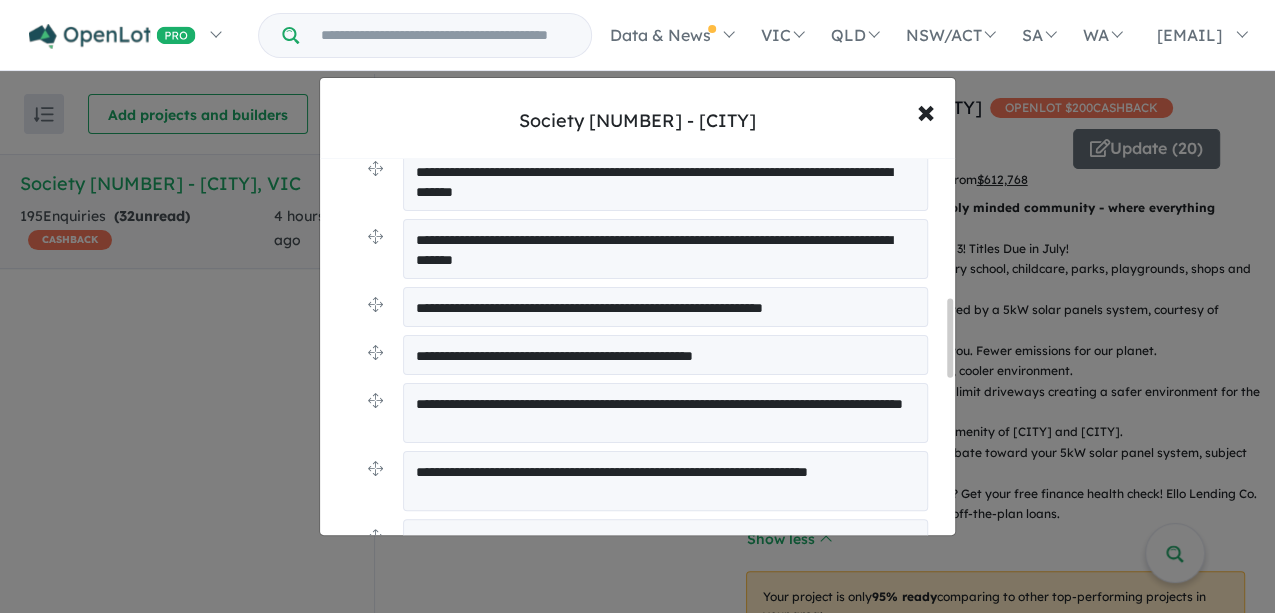 drag, startPoint x: 682, startPoint y: 282, endPoint x: 637, endPoint y: 258, distance: 51 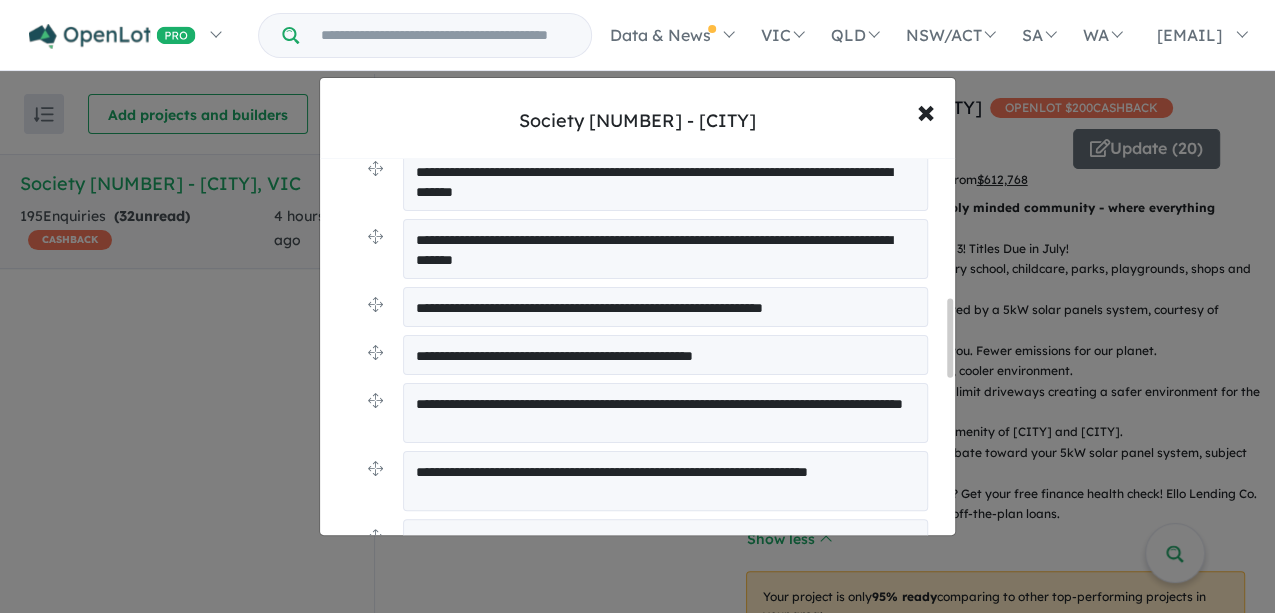 click on "**********" at bounding box center [665, 249] 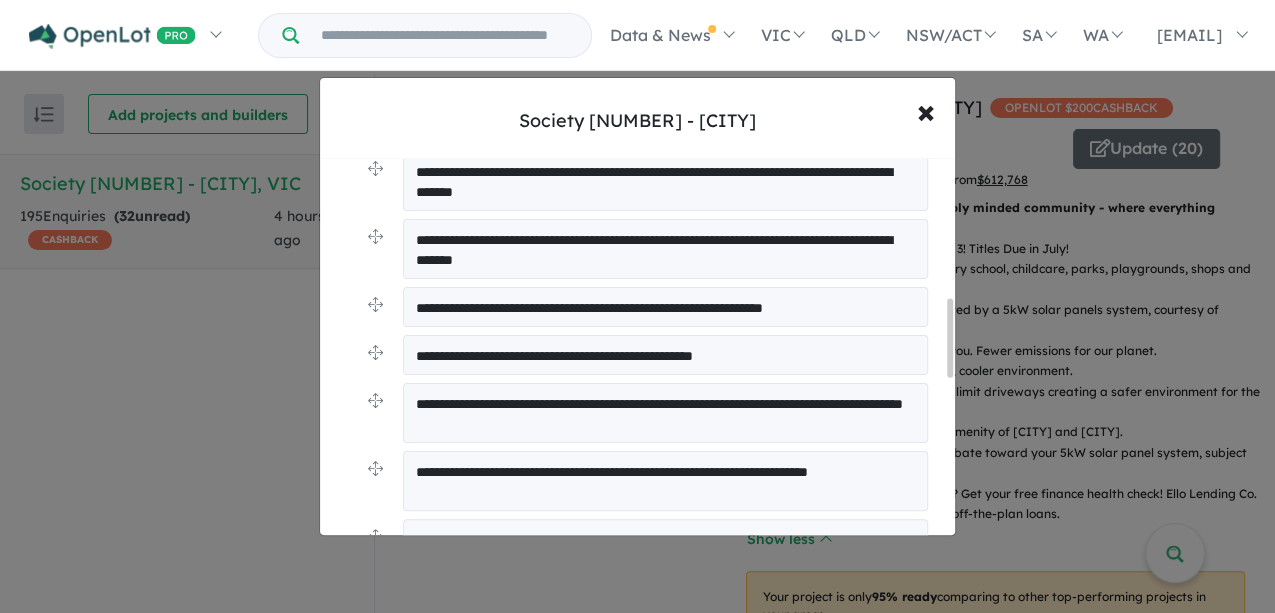 drag, startPoint x: 680, startPoint y: 282, endPoint x: 576, endPoint y: 260, distance: 106.30146 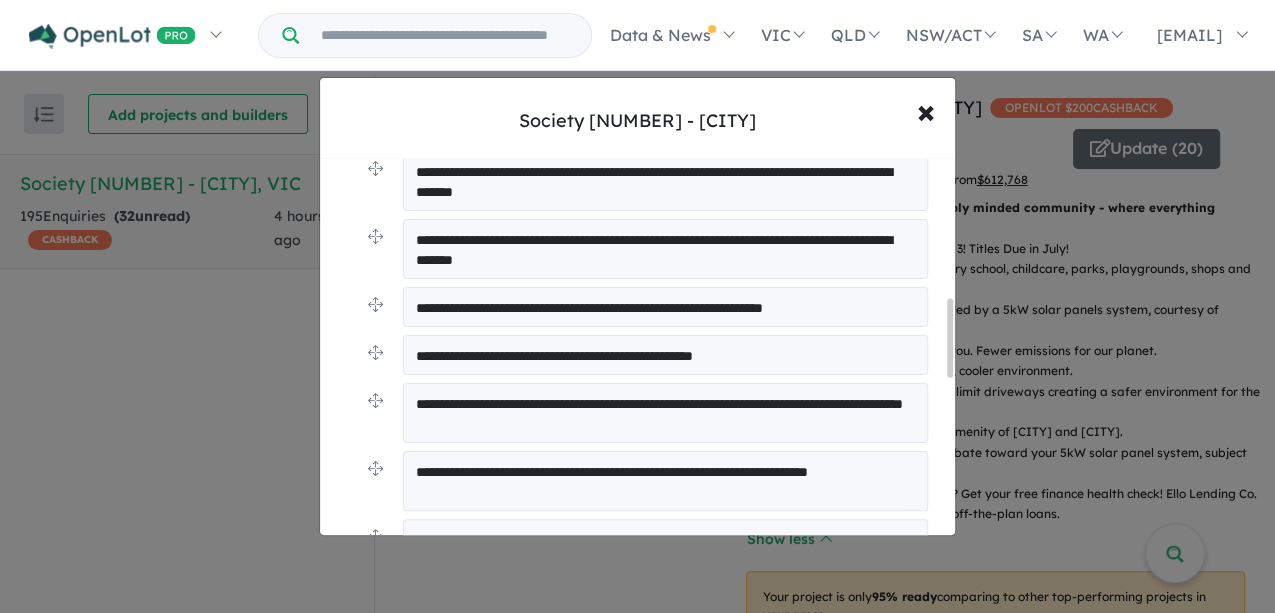 click on "**********" at bounding box center (665, 249) 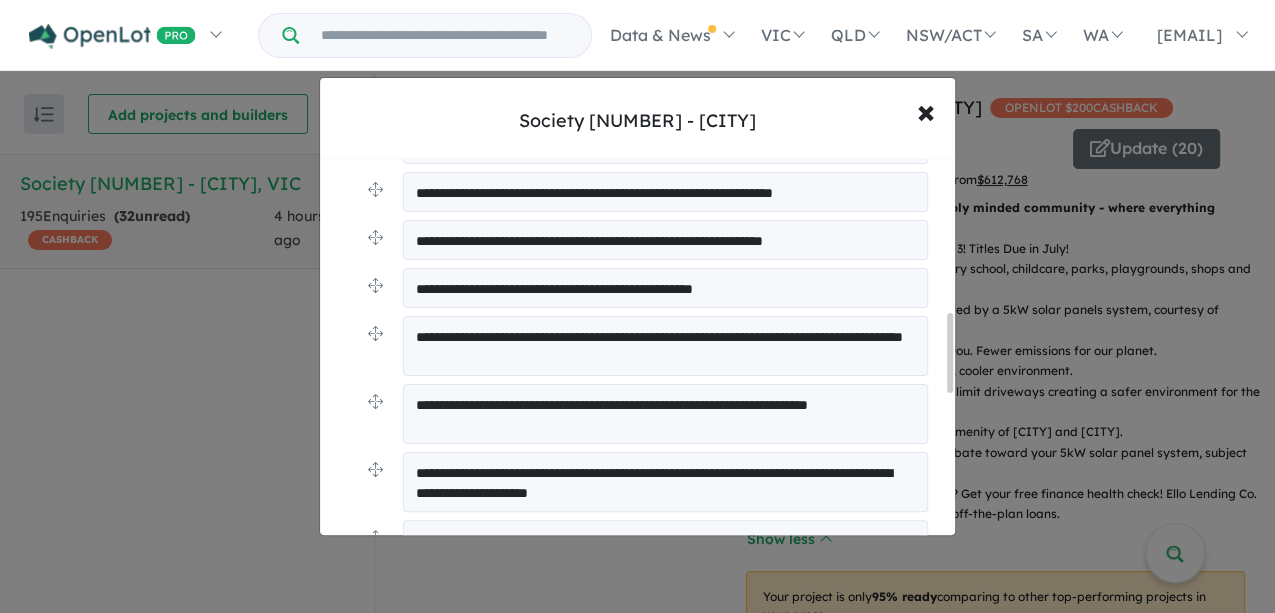 scroll, scrollTop: 733, scrollLeft: 0, axis: vertical 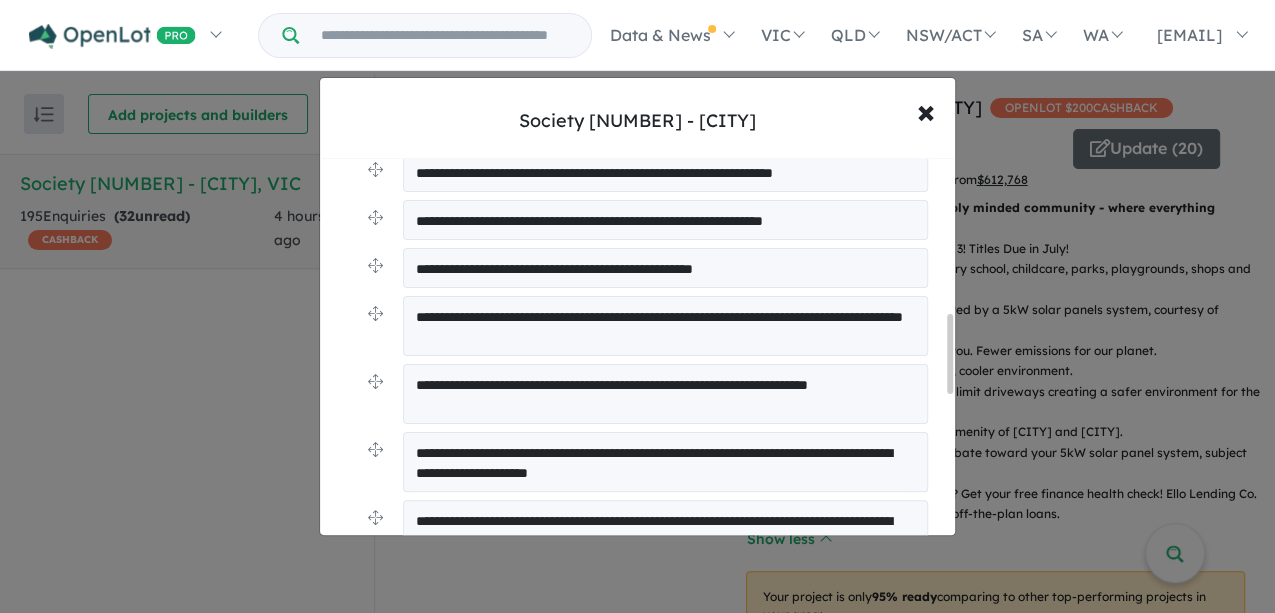 click on "**********" at bounding box center (665, 172) 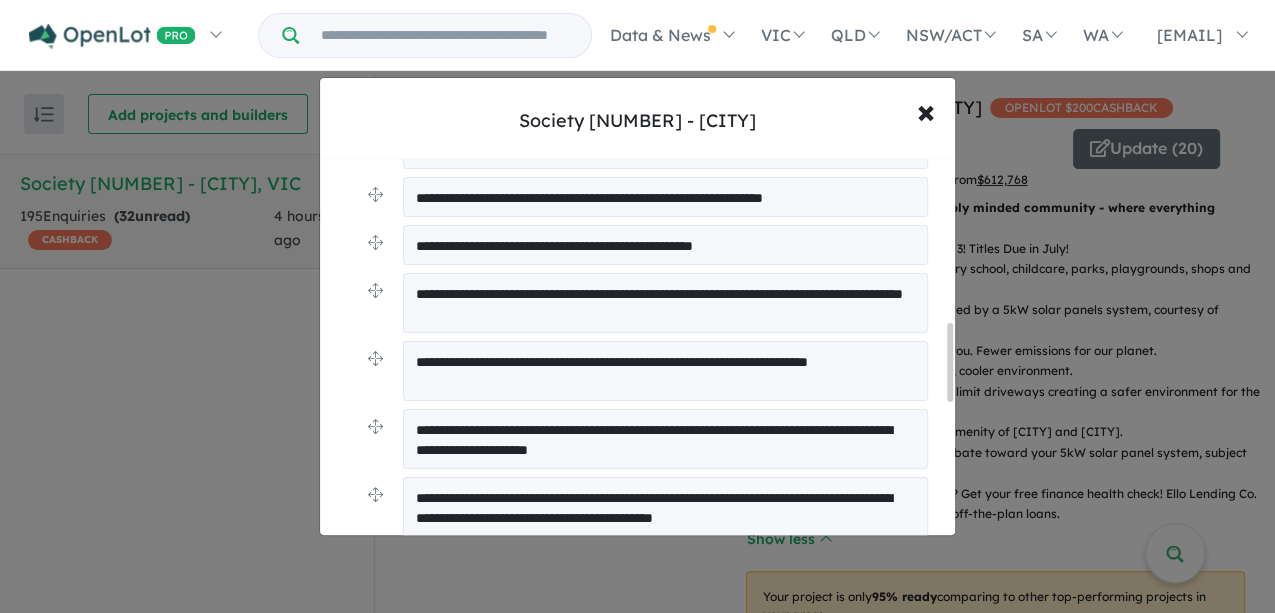 scroll, scrollTop: 800, scrollLeft: 0, axis: vertical 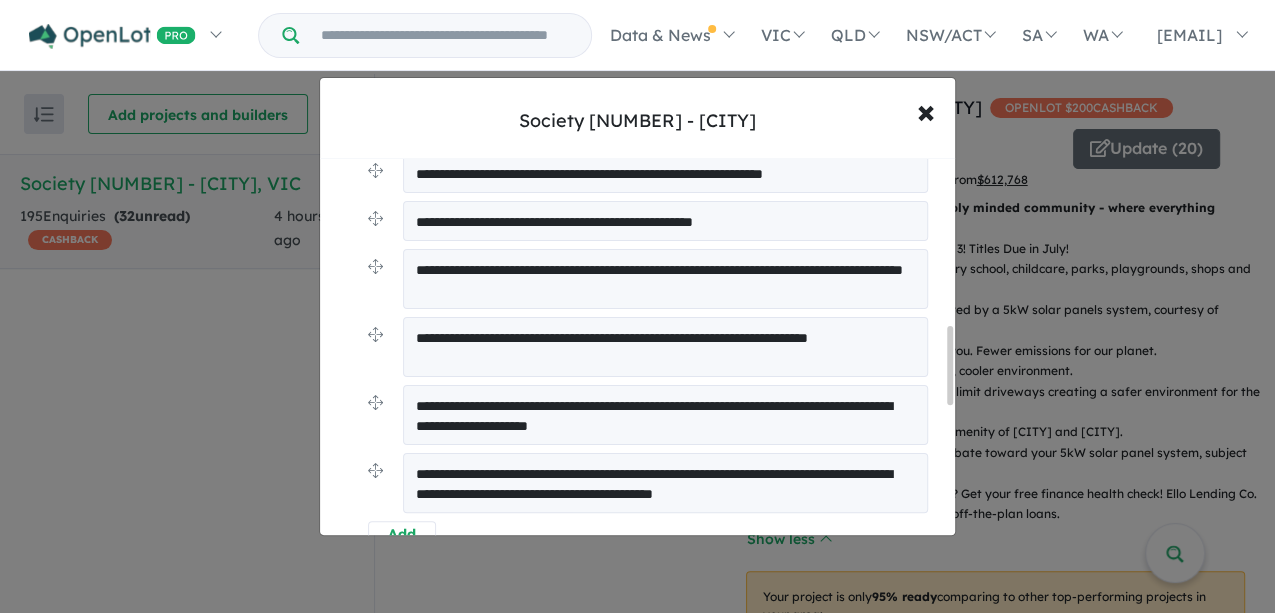 type on "**********" 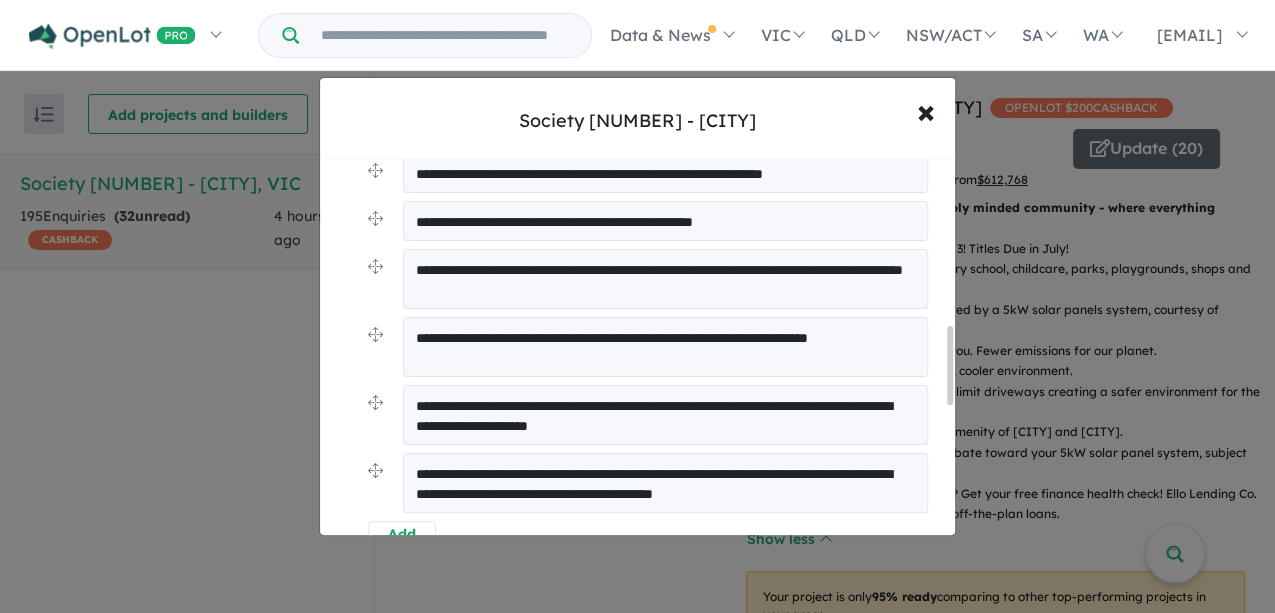 click on "**********" at bounding box center (665, 415) 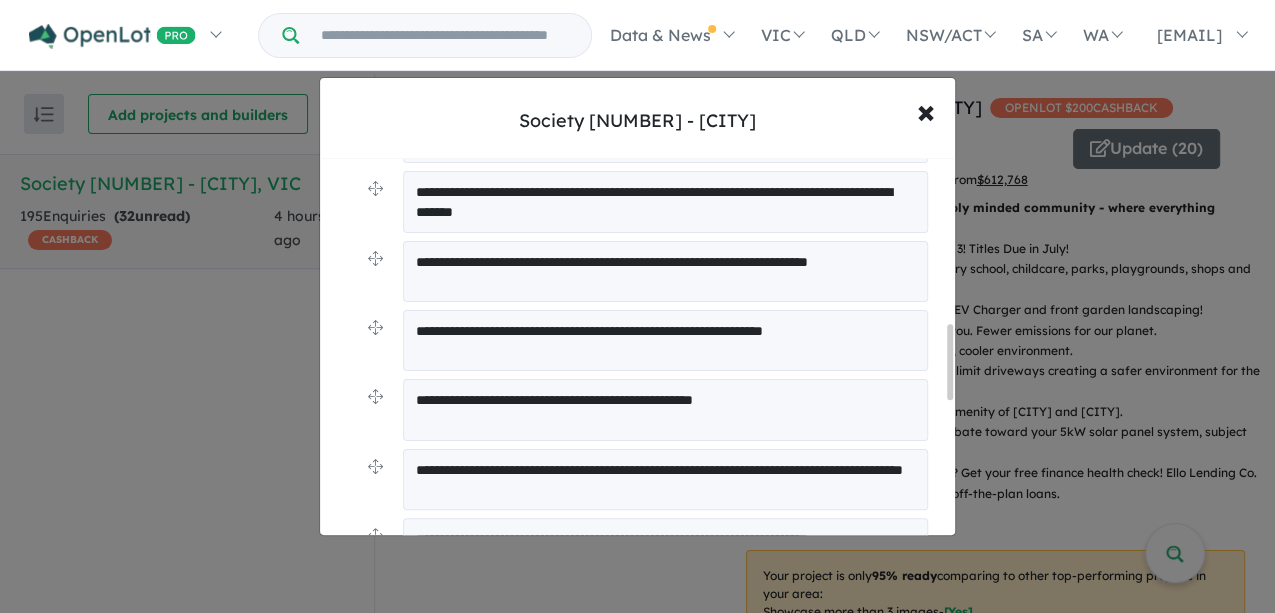 scroll, scrollTop: 666, scrollLeft: 0, axis: vertical 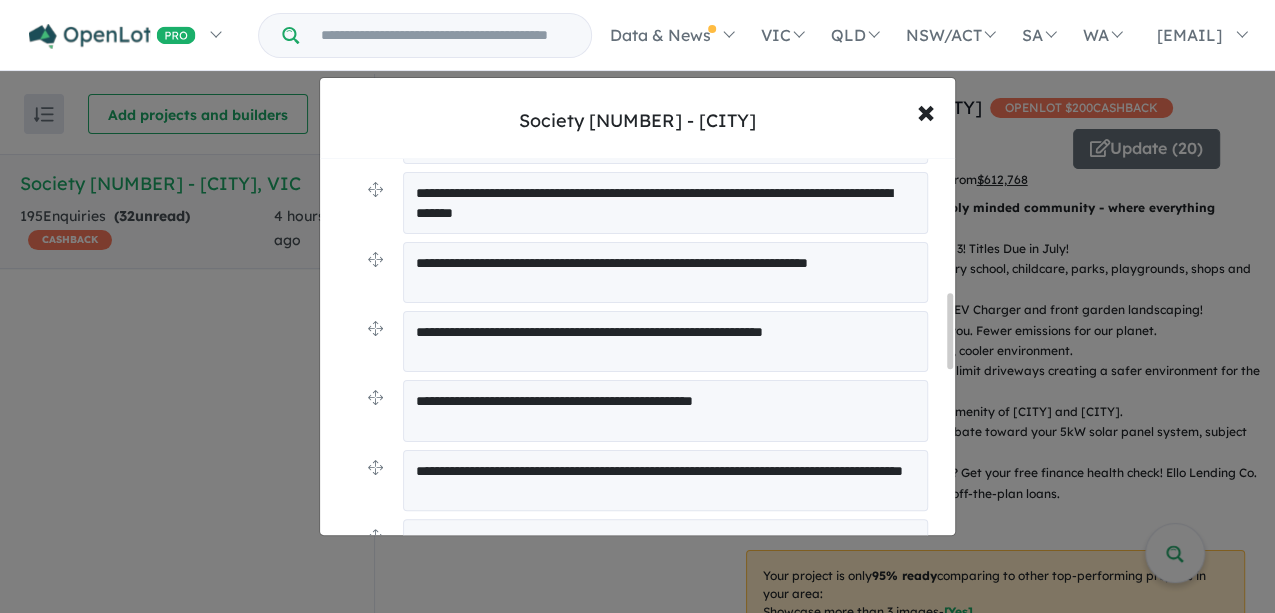 click on "**********" at bounding box center (665, 272) 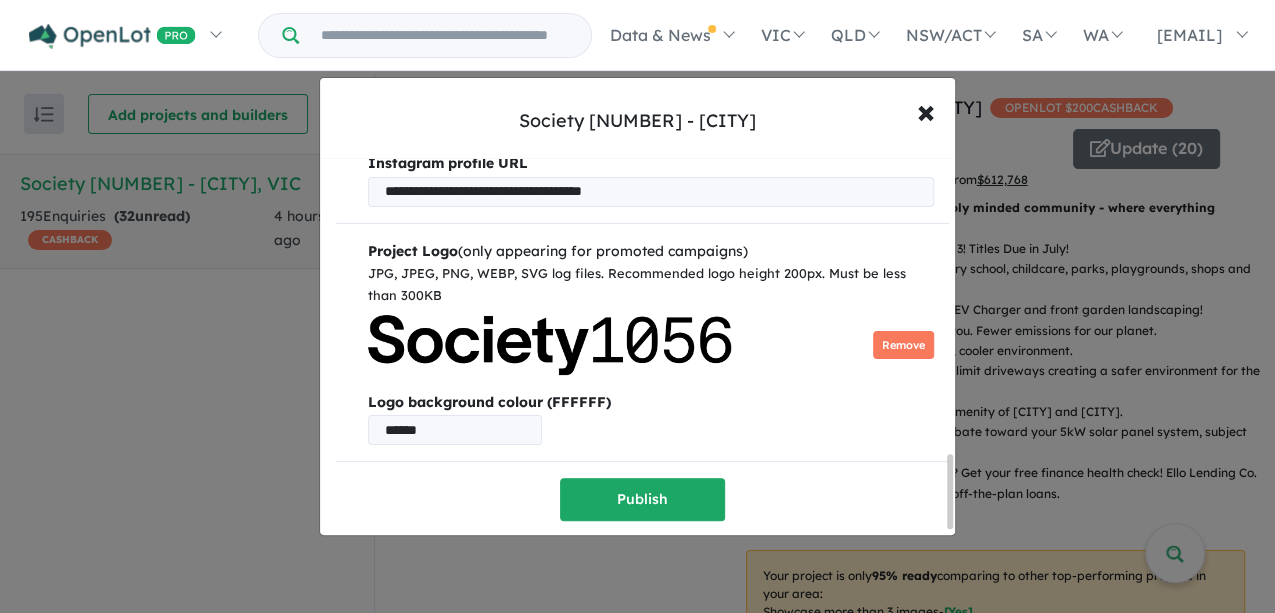 scroll, scrollTop: 1532, scrollLeft: 0, axis: vertical 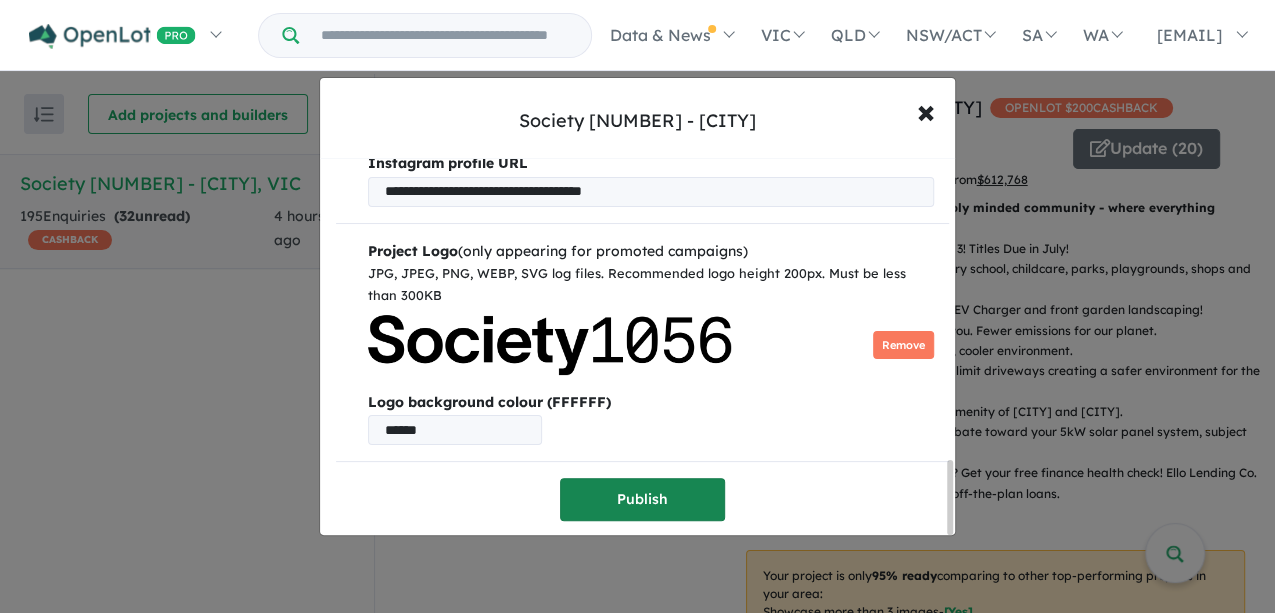 click on "Publish" at bounding box center [642, 499] 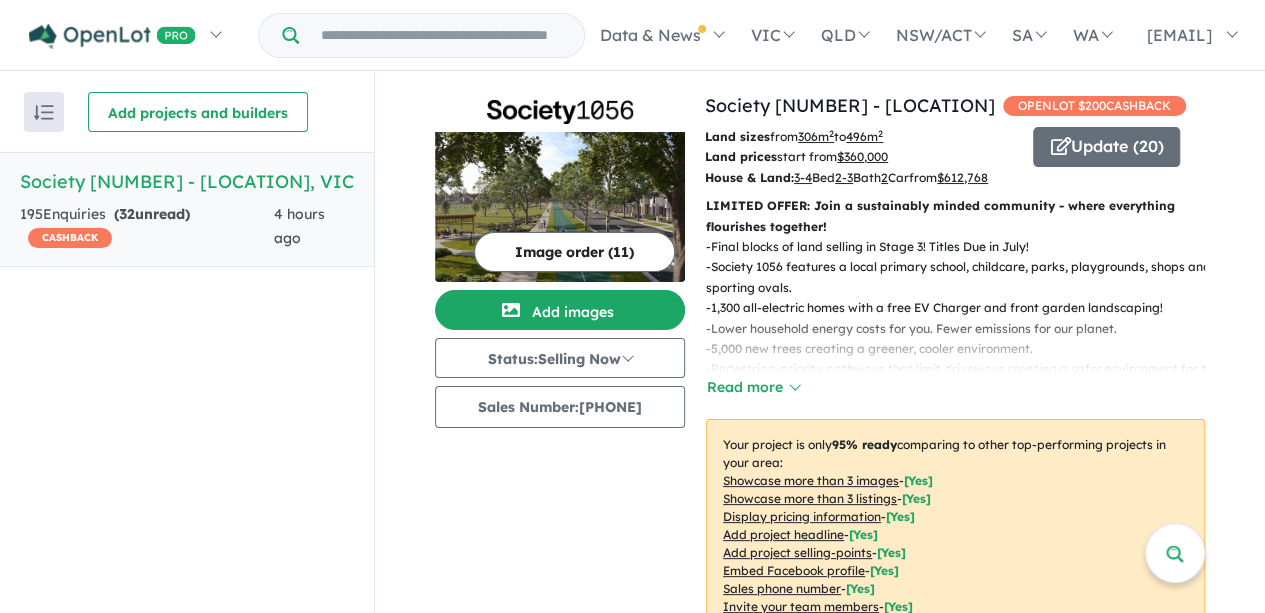 scroll, scrollTop: 0, scrollLeft: 0, axis: both 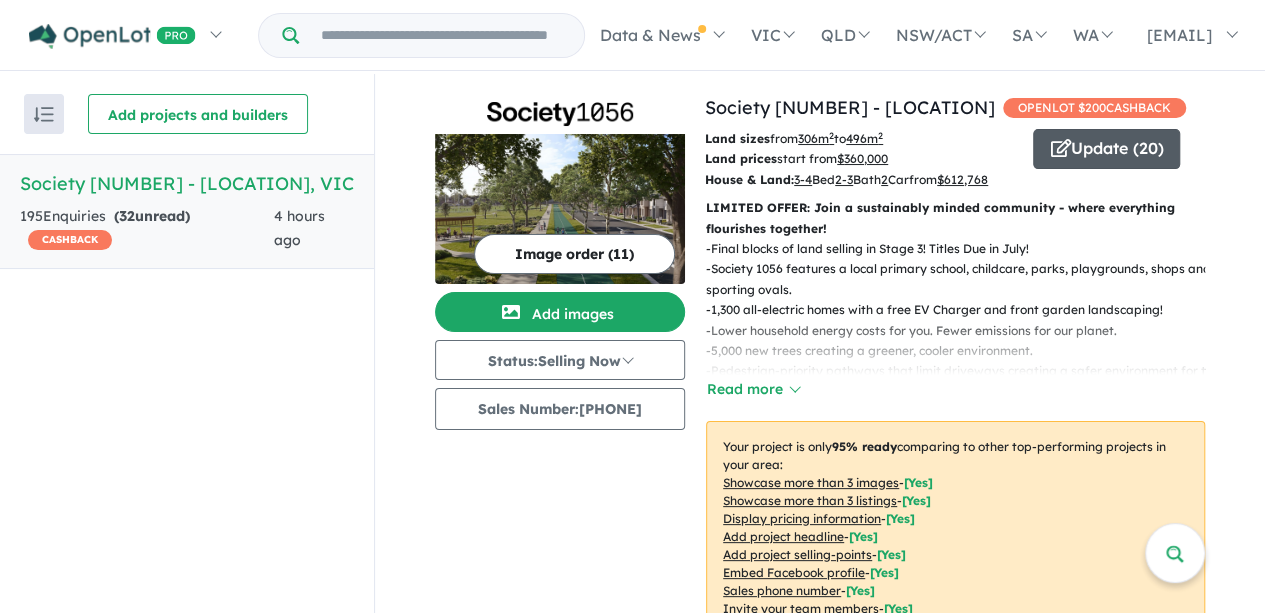 click on "Update ( 20 )" at bounding box center (1106, 149) 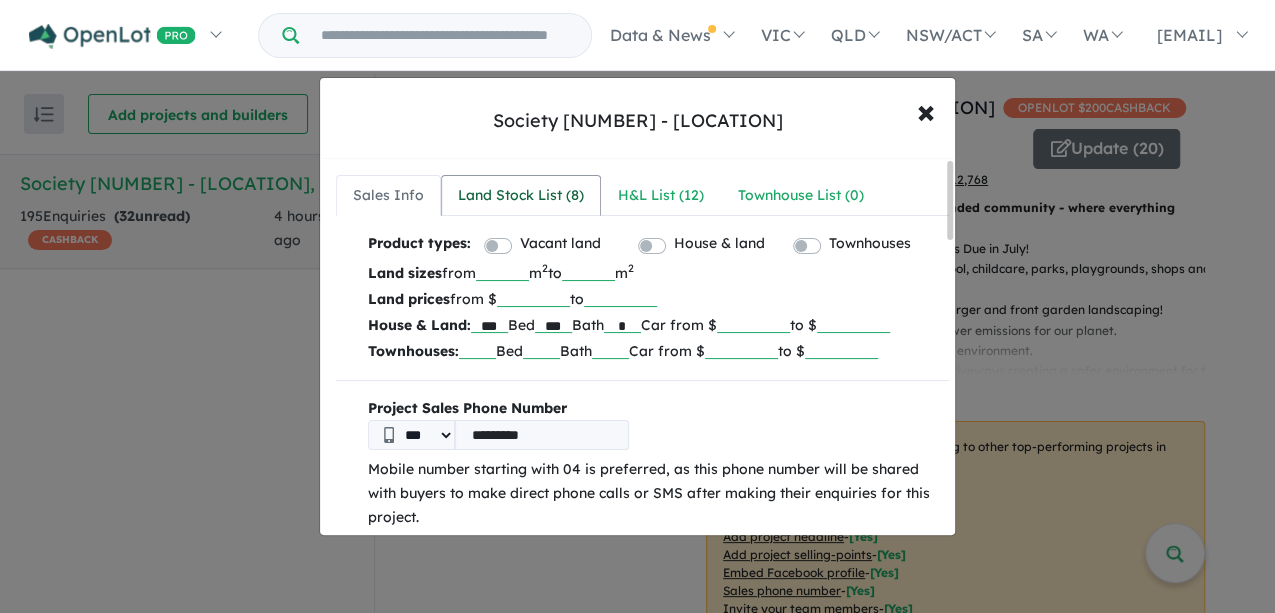 click on "Land Stock List ( 8 )" at bounding box center (521, 196) 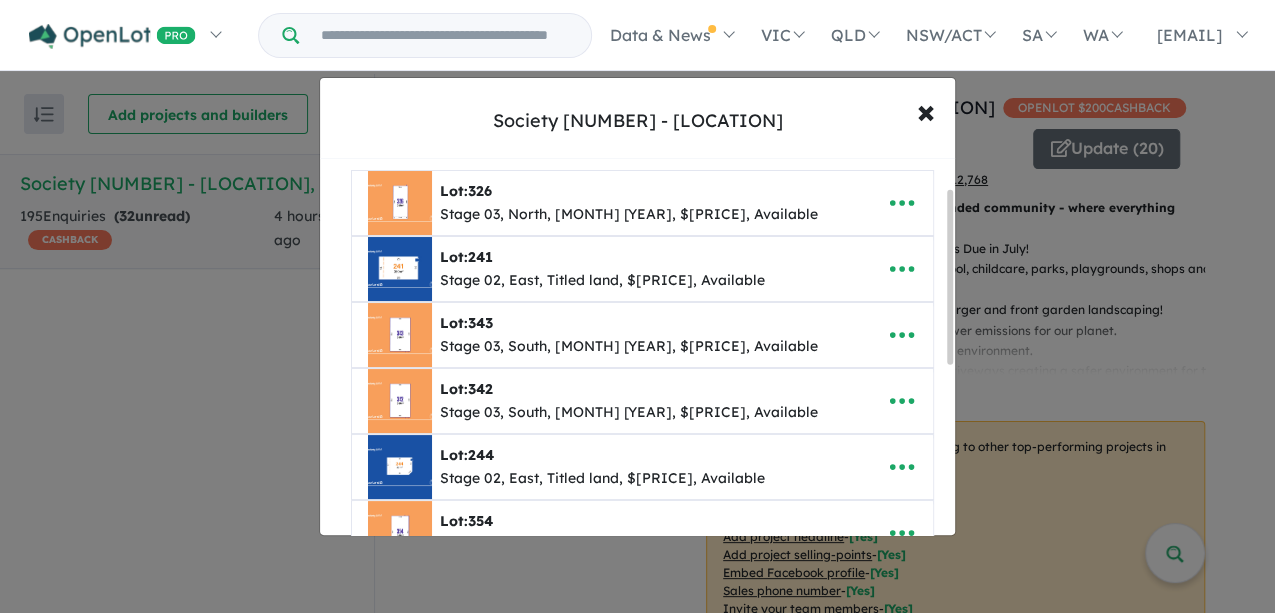 scroll, scrollTop: 0, scrollLeft: 0, axis: both 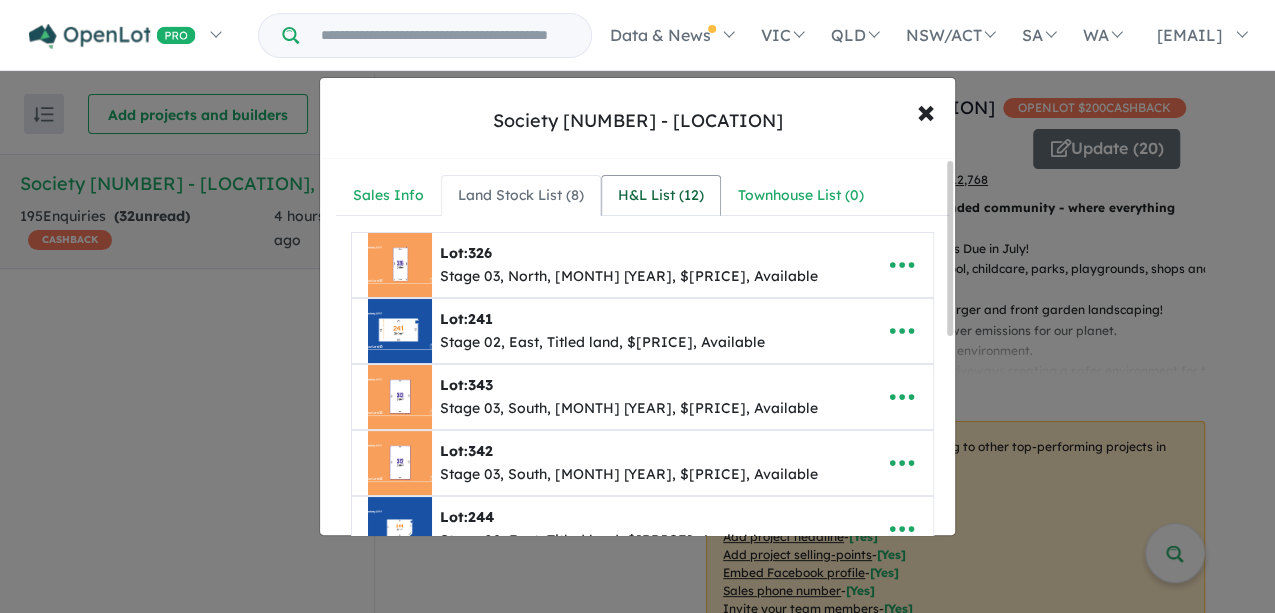 click on "H&L List ( 12 )" at bounding box center (661, 196) 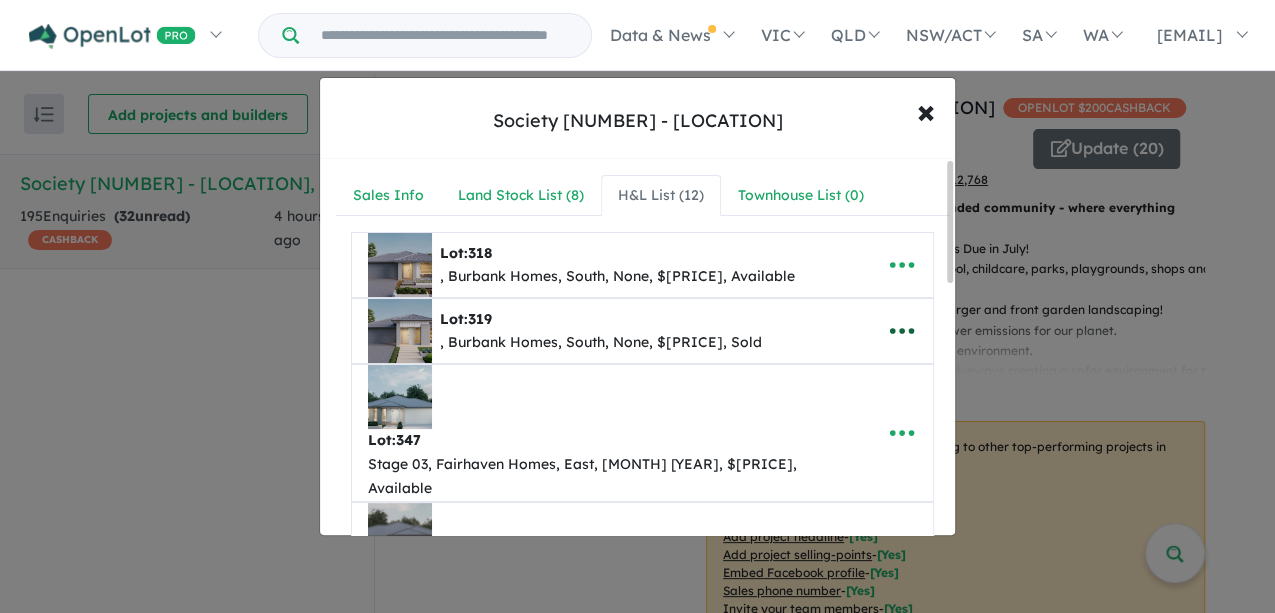 click 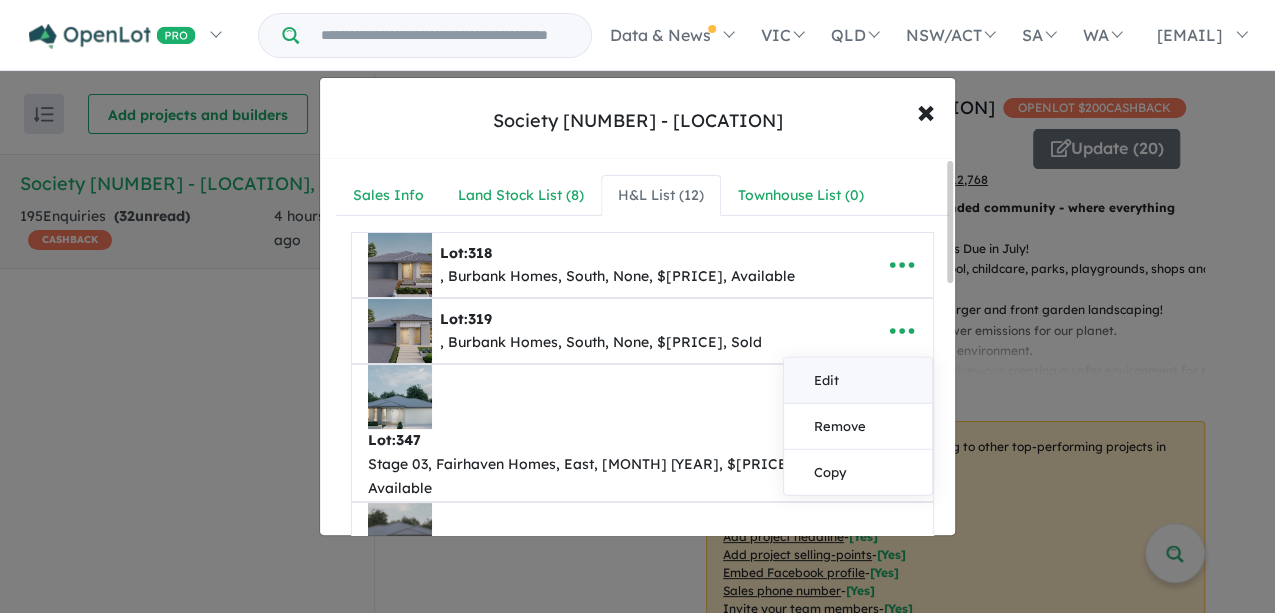 click on "Edit" at bounding box center [858, 381] 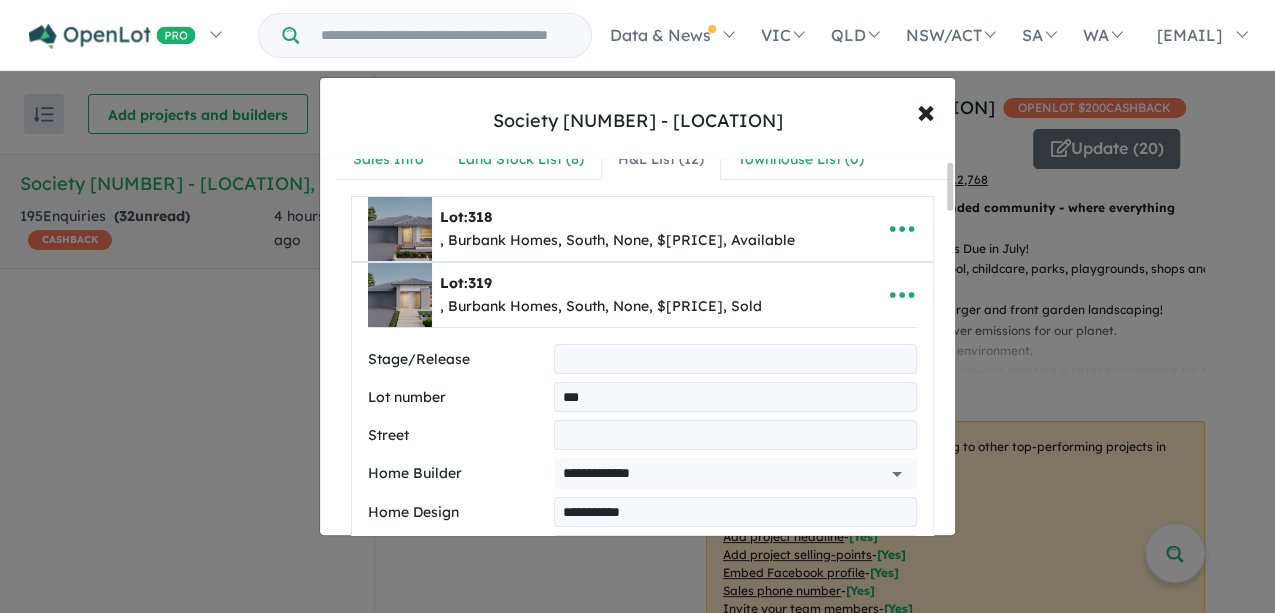 scroll, scrollTop: 0, scrollLeft: 0, axis: both 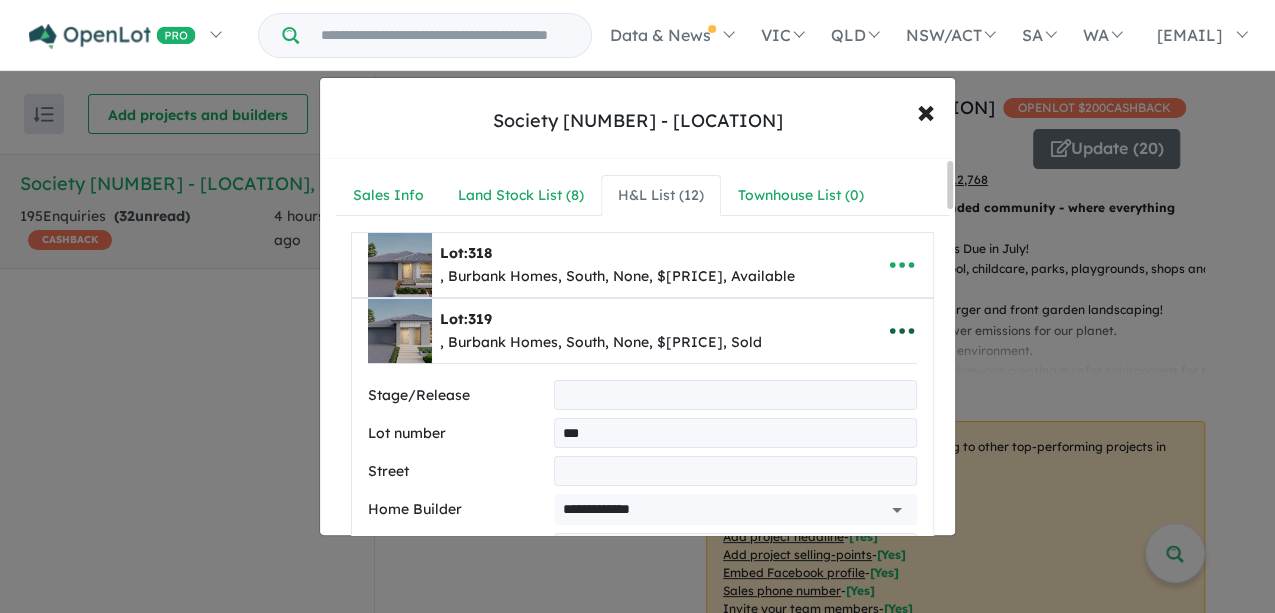 click 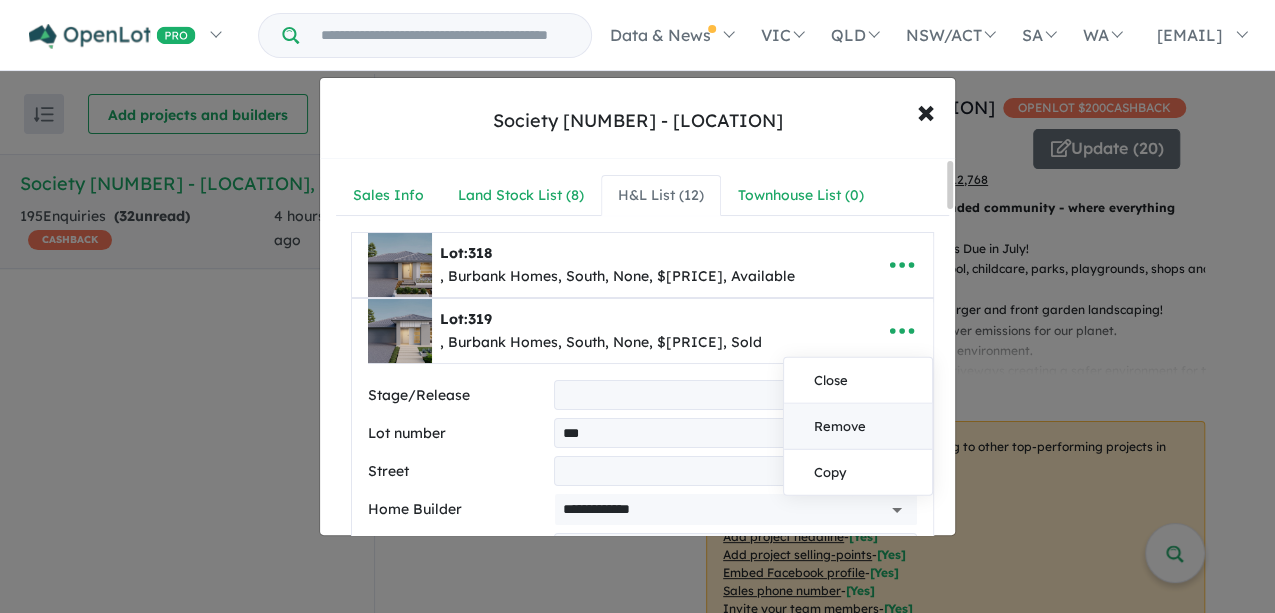 click on "Remove" at bounding box center [858, 427] 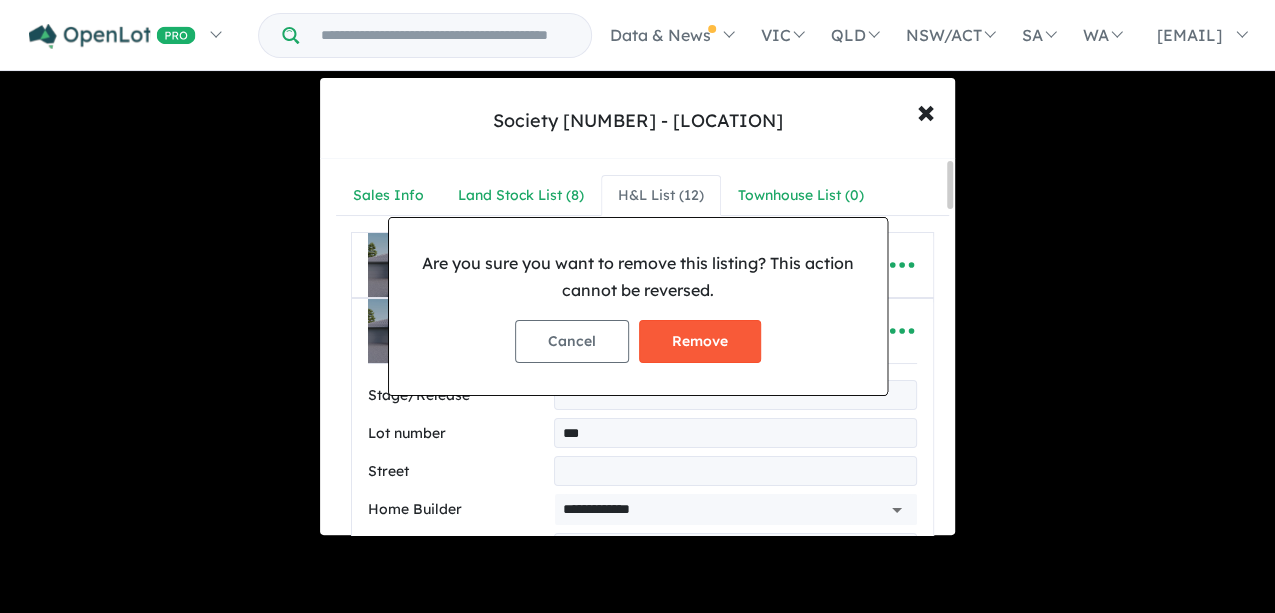 click on "Remove" at bounding box center [700, 341] 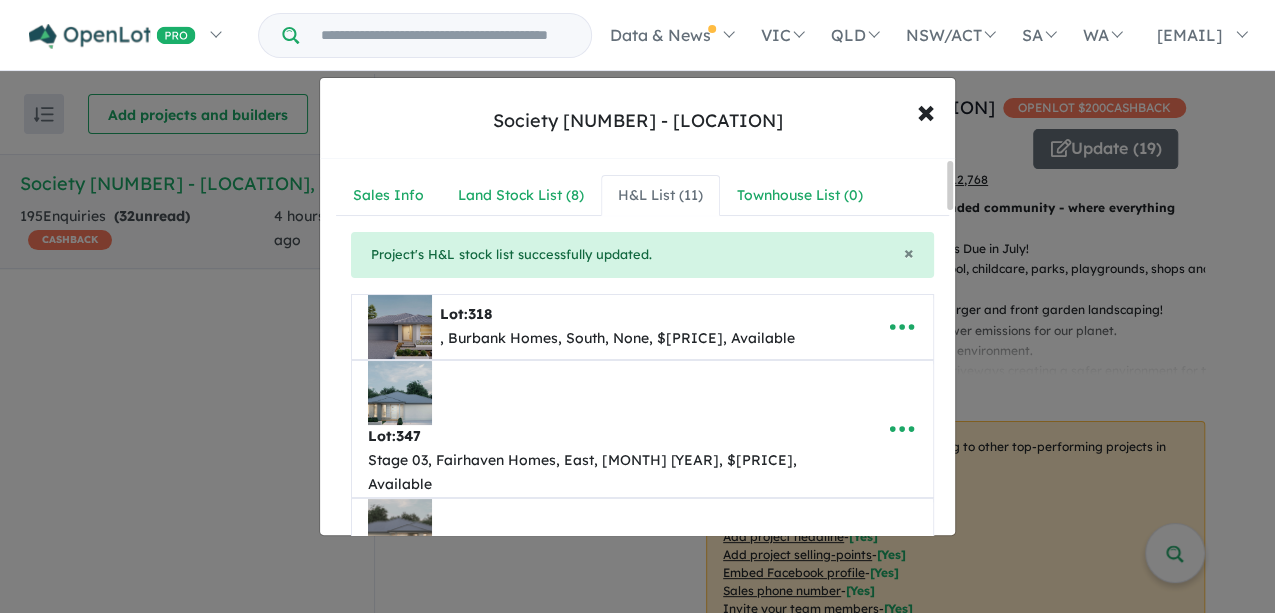 click on "× Project's H&L stock list successfully updated." at bounding box center (643, 255) 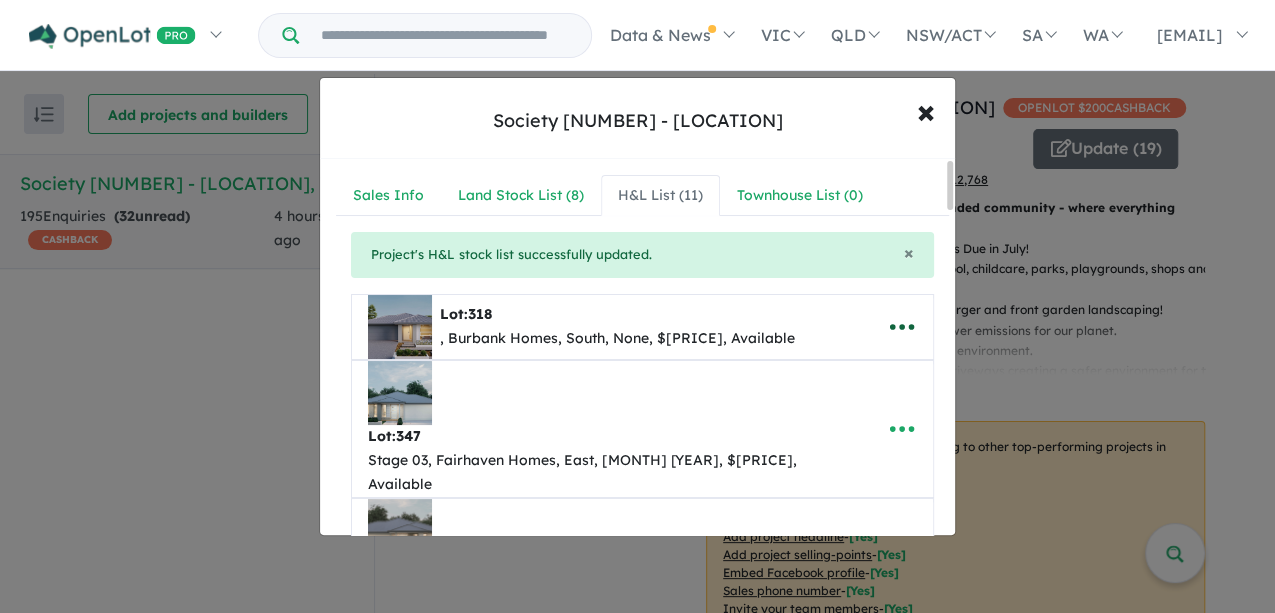 click 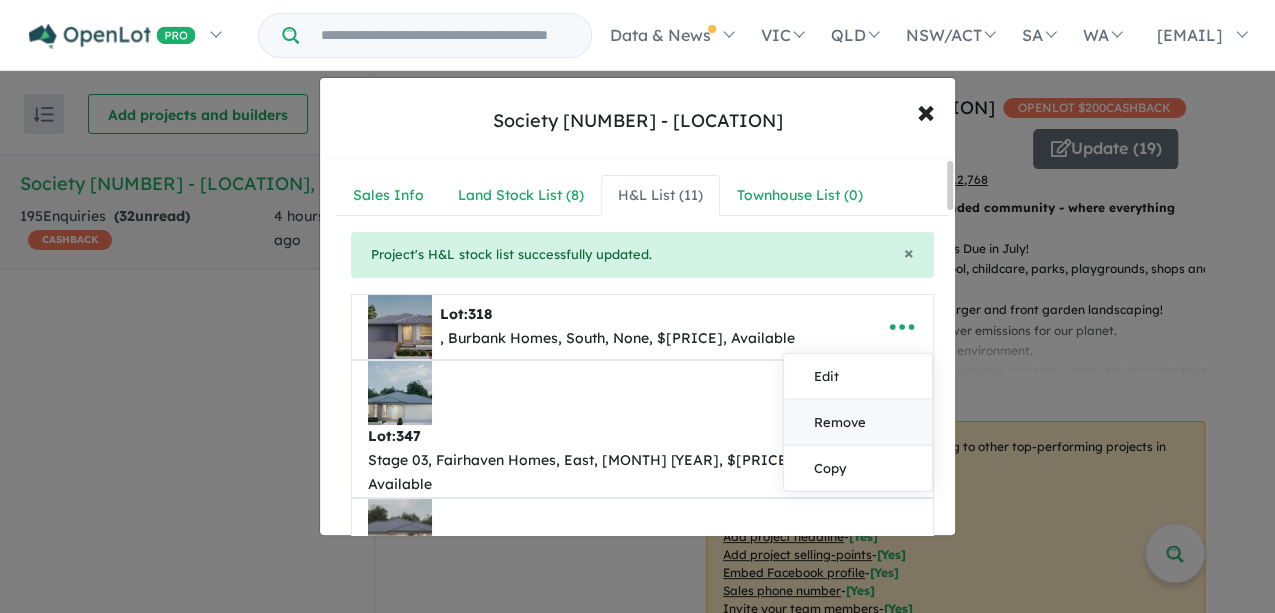 click on "Remove" at bounding box center (858, 423) 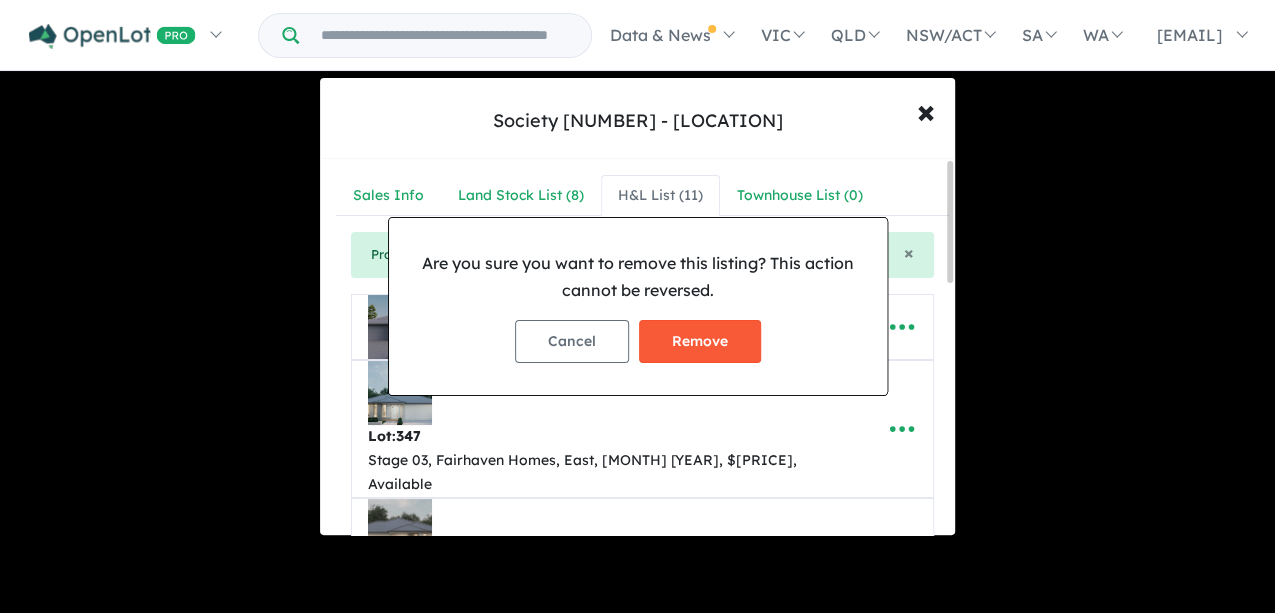click on "Remove" at bounding box center (700, 341) 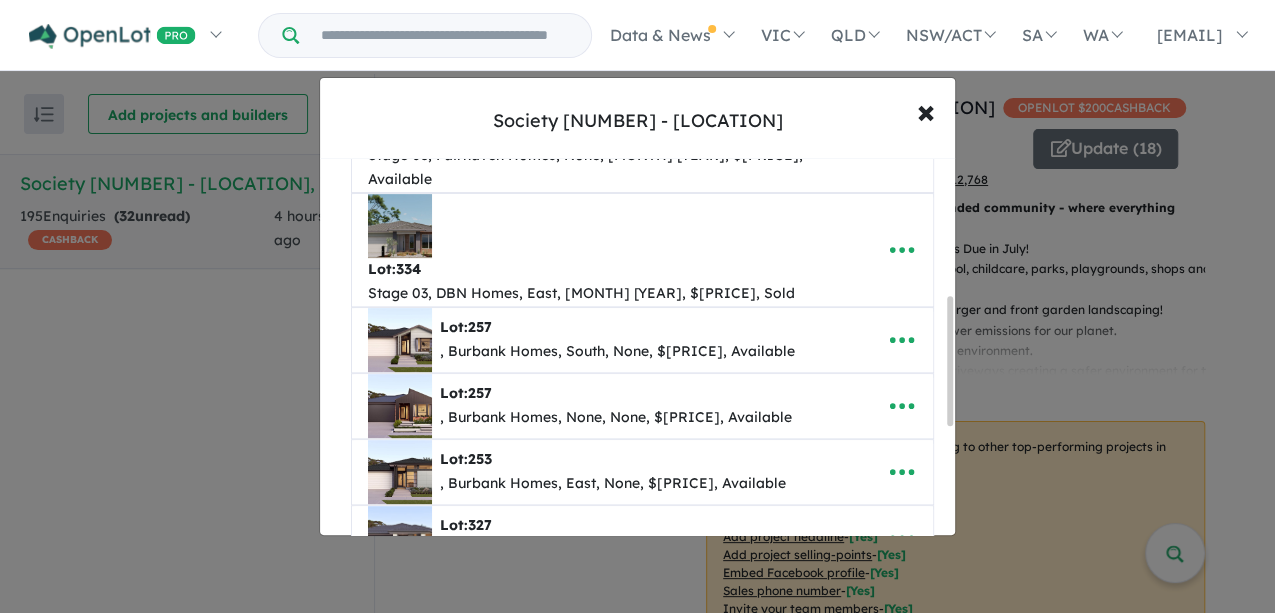 scroll, scrollTop: 400, scrollLeft: 0, axis: vertical 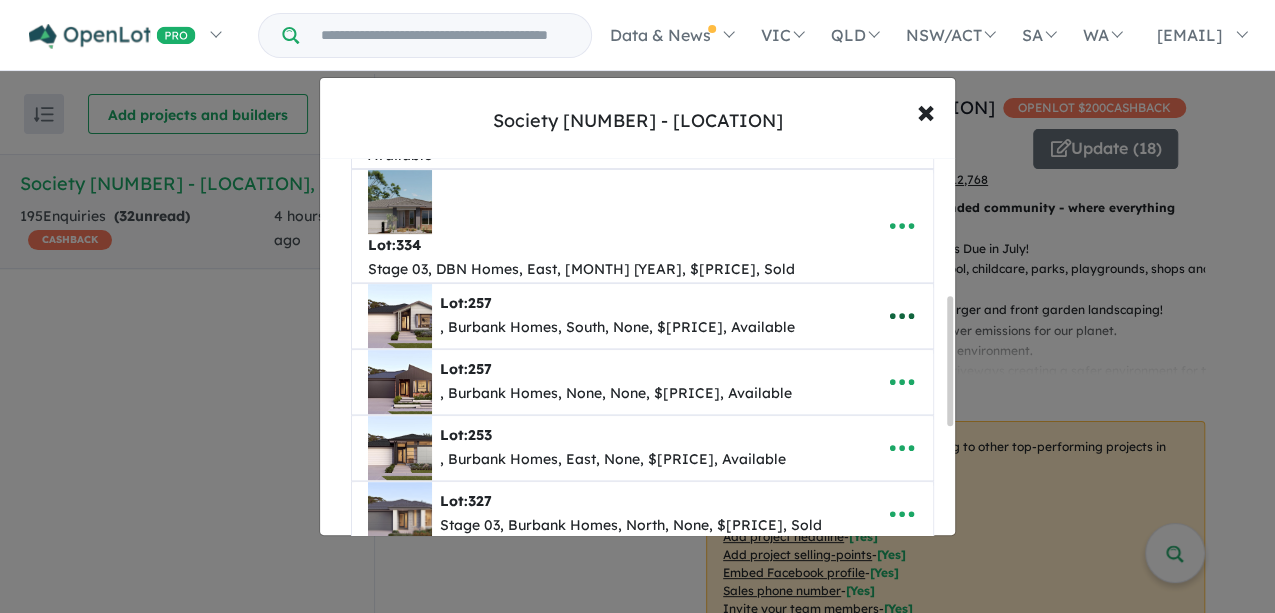 click 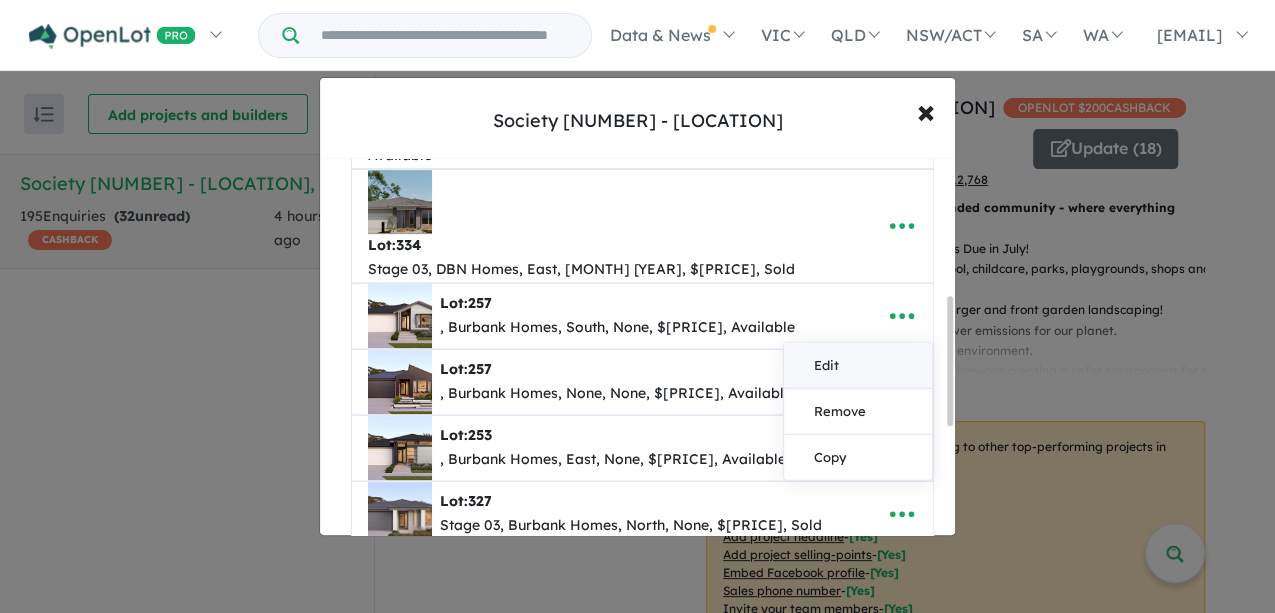 click on "Edit" at bounding box center [858, 365] 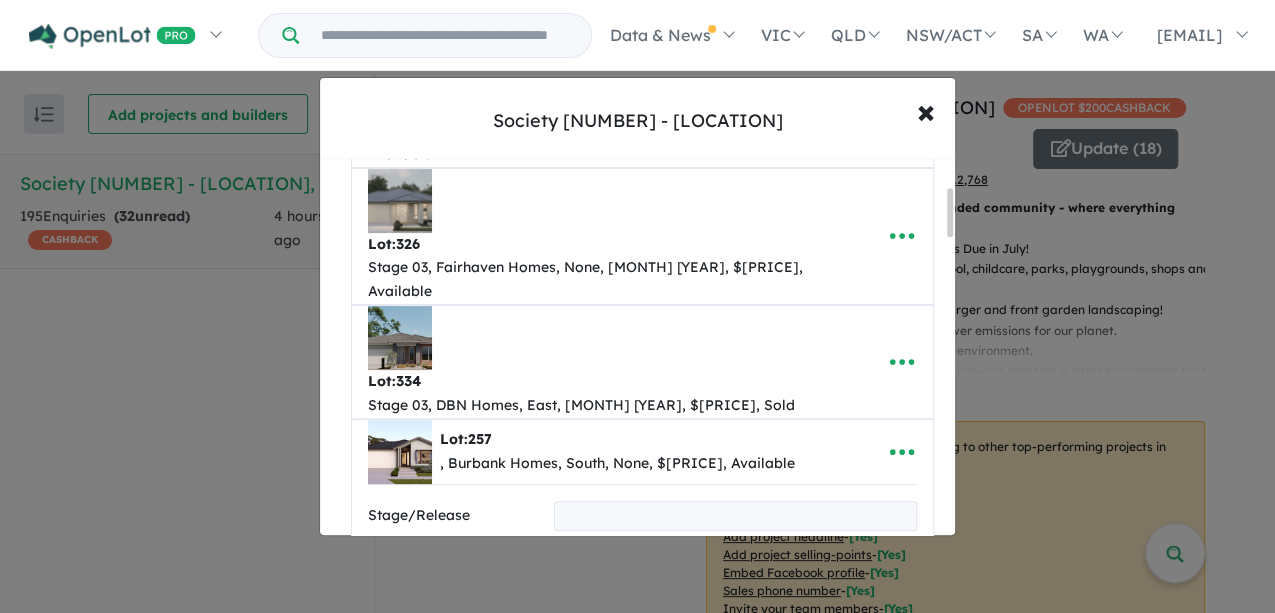 scroll, scrollTop: 133, scrollLeft: 0, axis: vertical 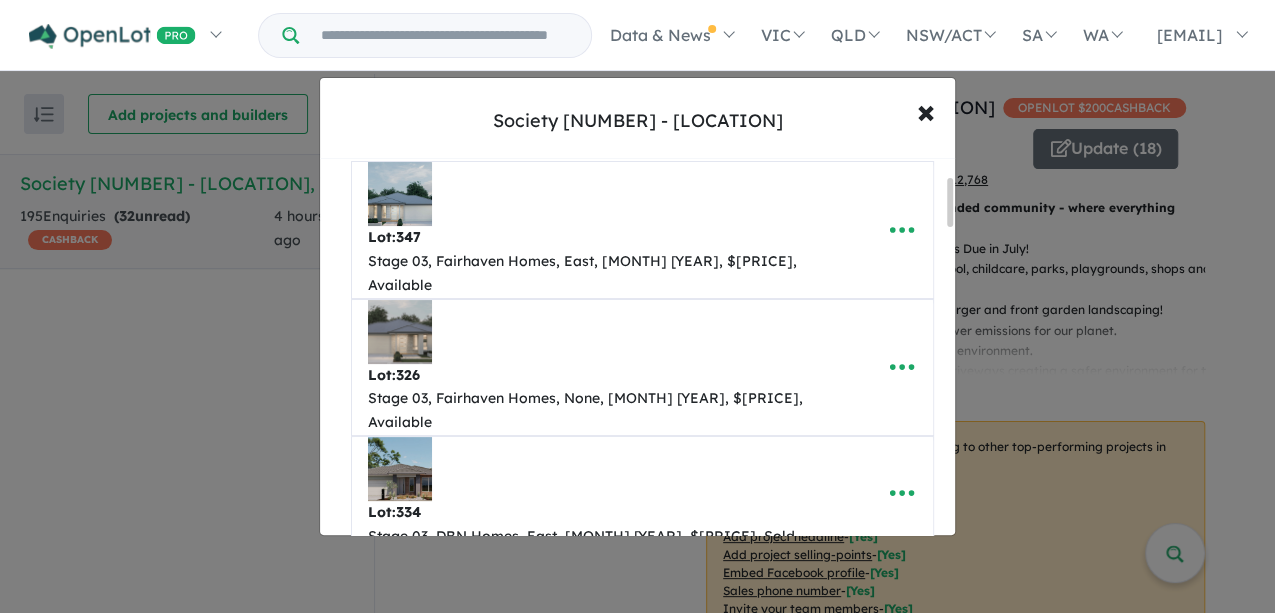 click 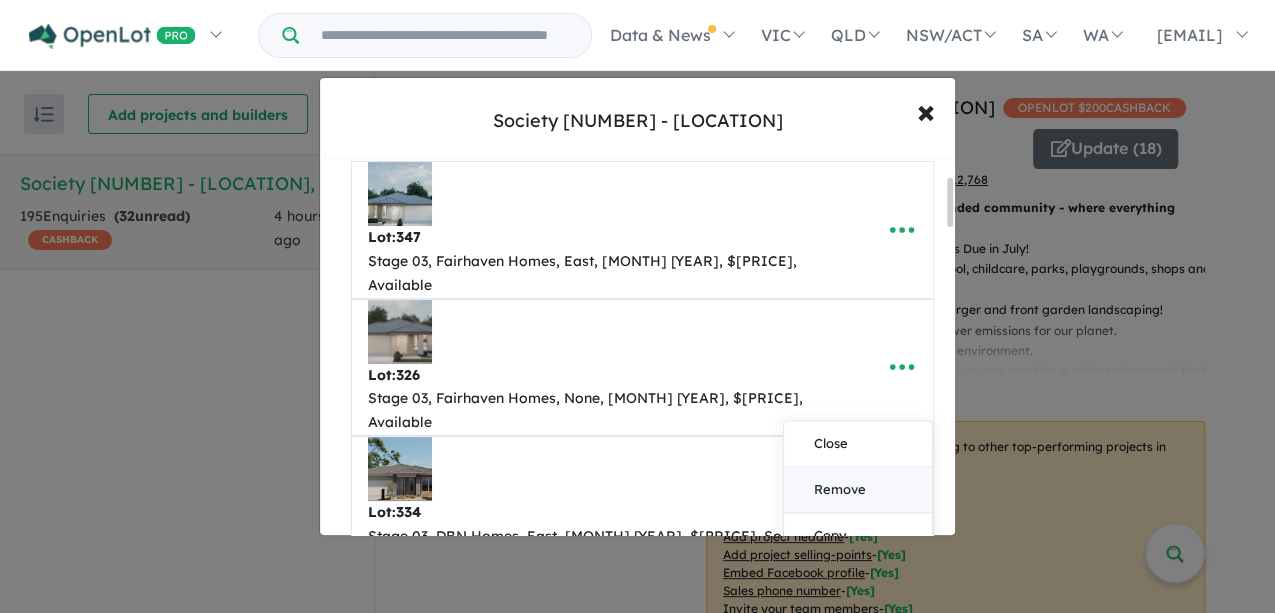 click on "Remove" at bounding box center [858, 490] 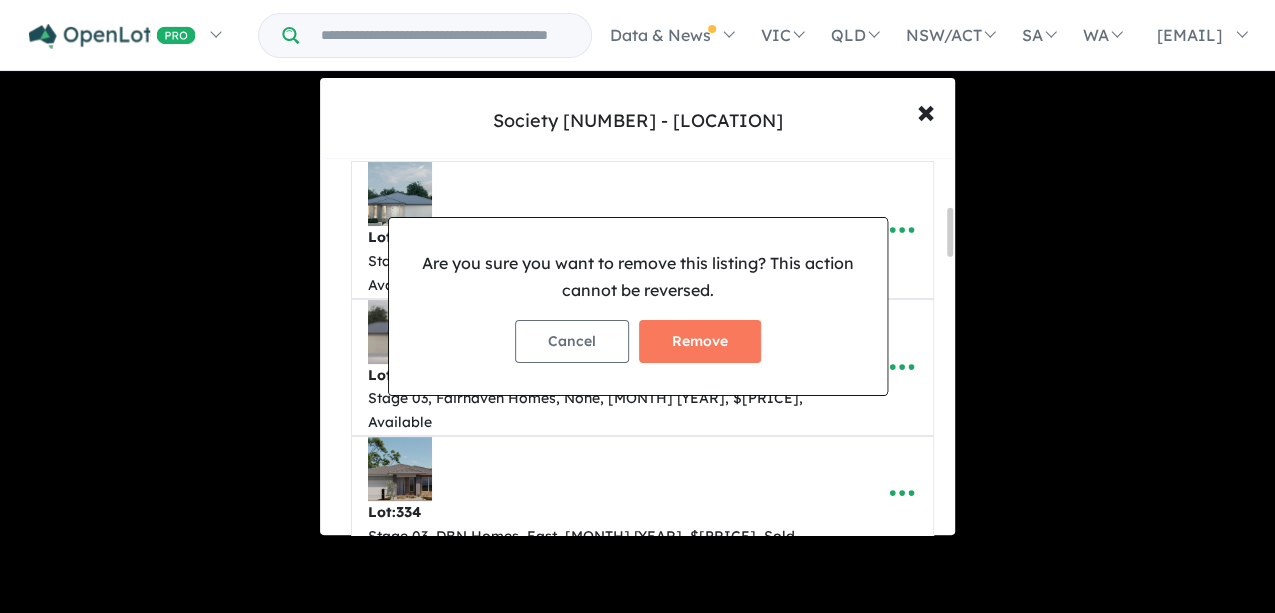 scroll, scrollTop: 369, scrollLeft: 0, axis: vertical 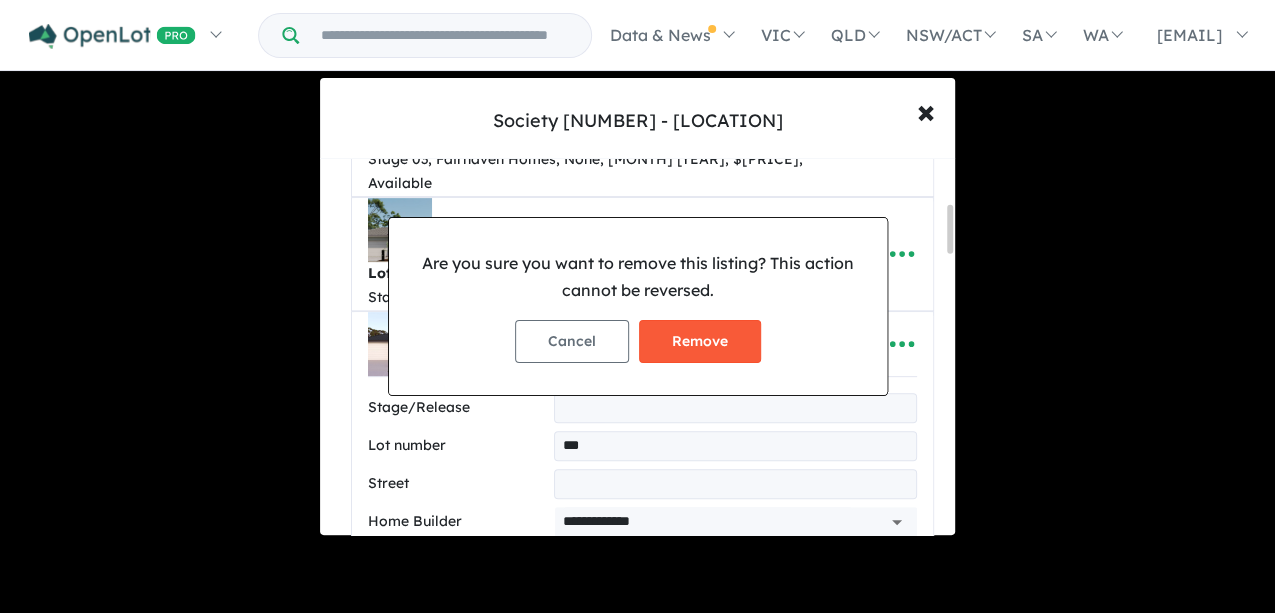 click on "Remove" at bounding box center (700, 341) 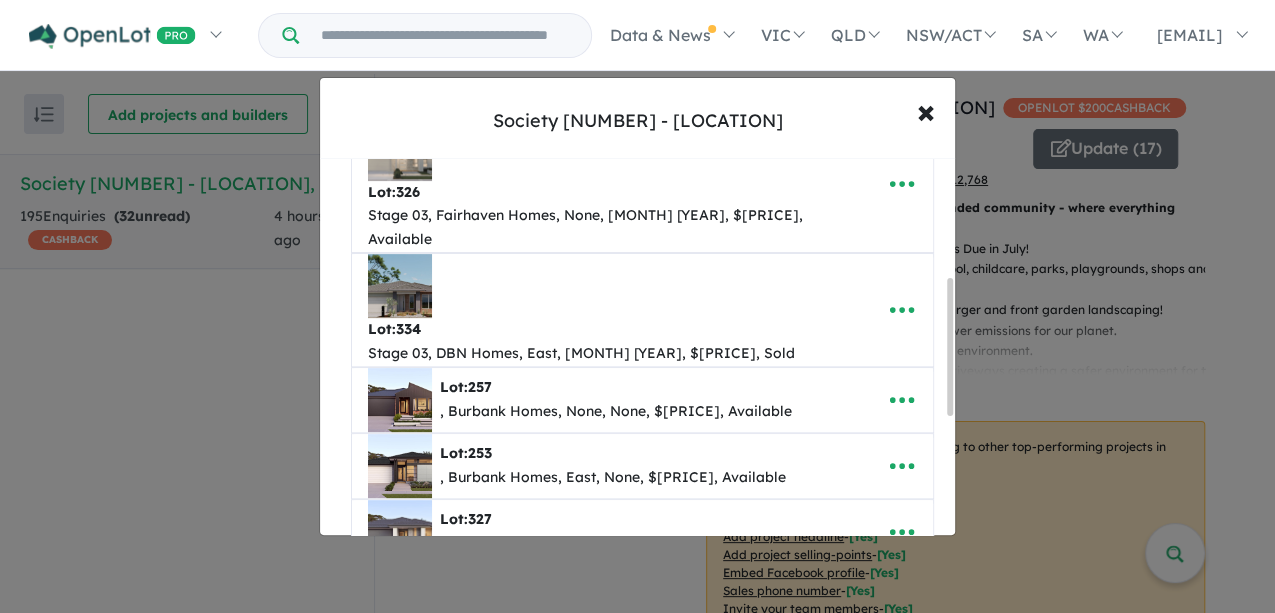scroll, scrollTop: 333, scrollLeft: 0, axis: vertical 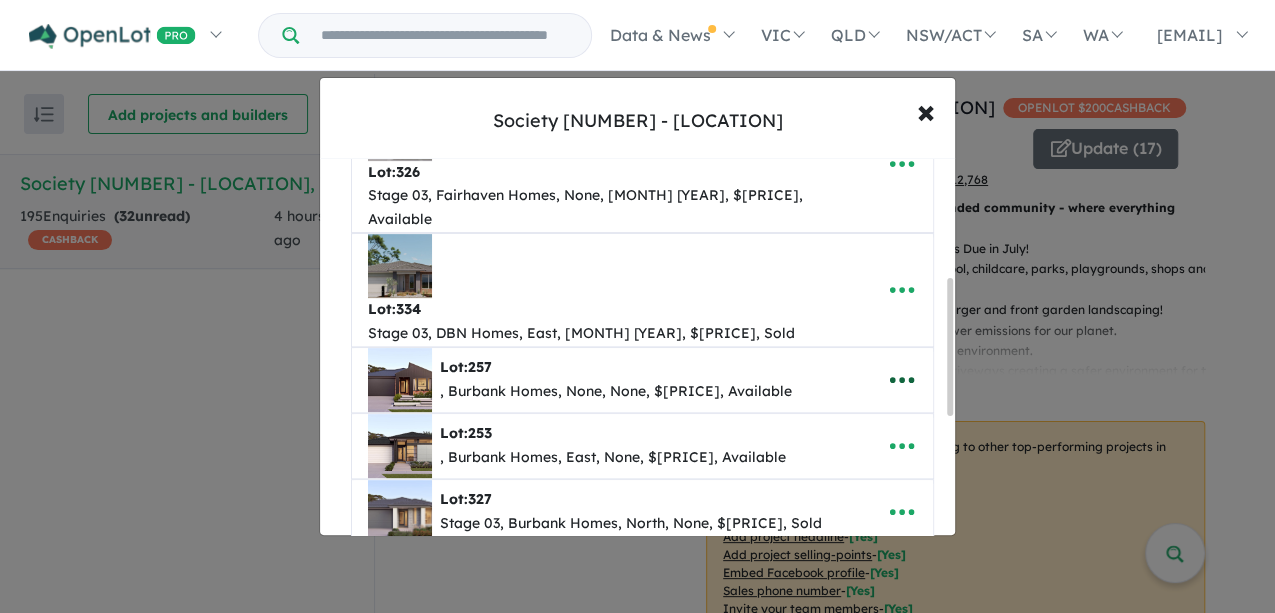 click 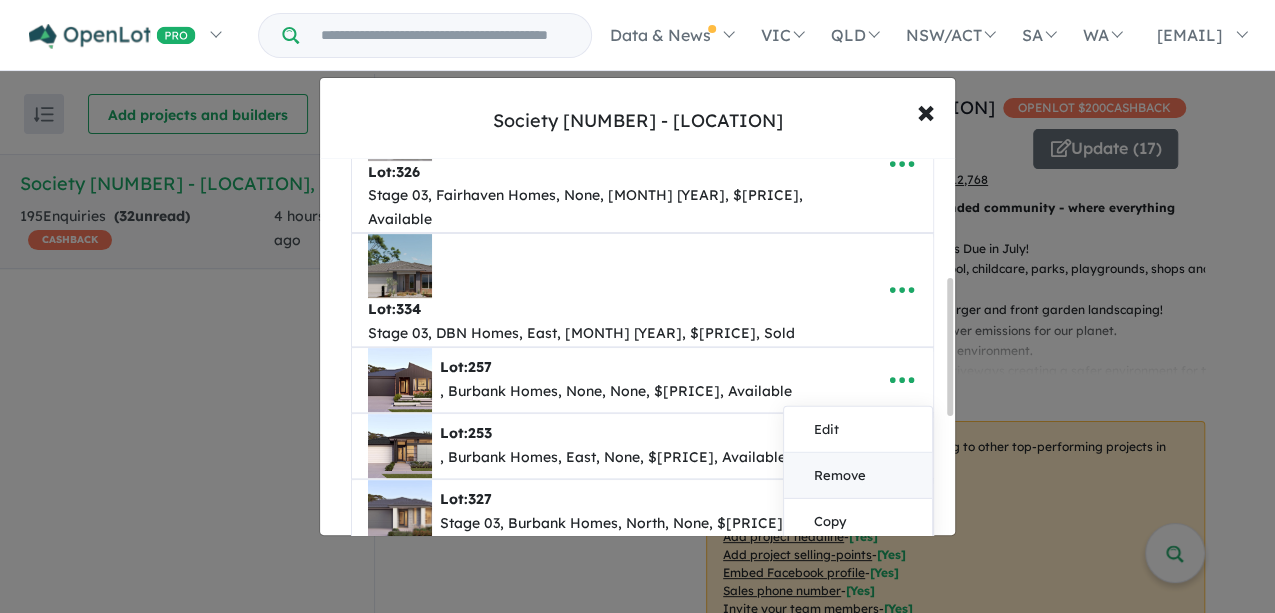 click on "Remove" at bounding box center [858, 475] 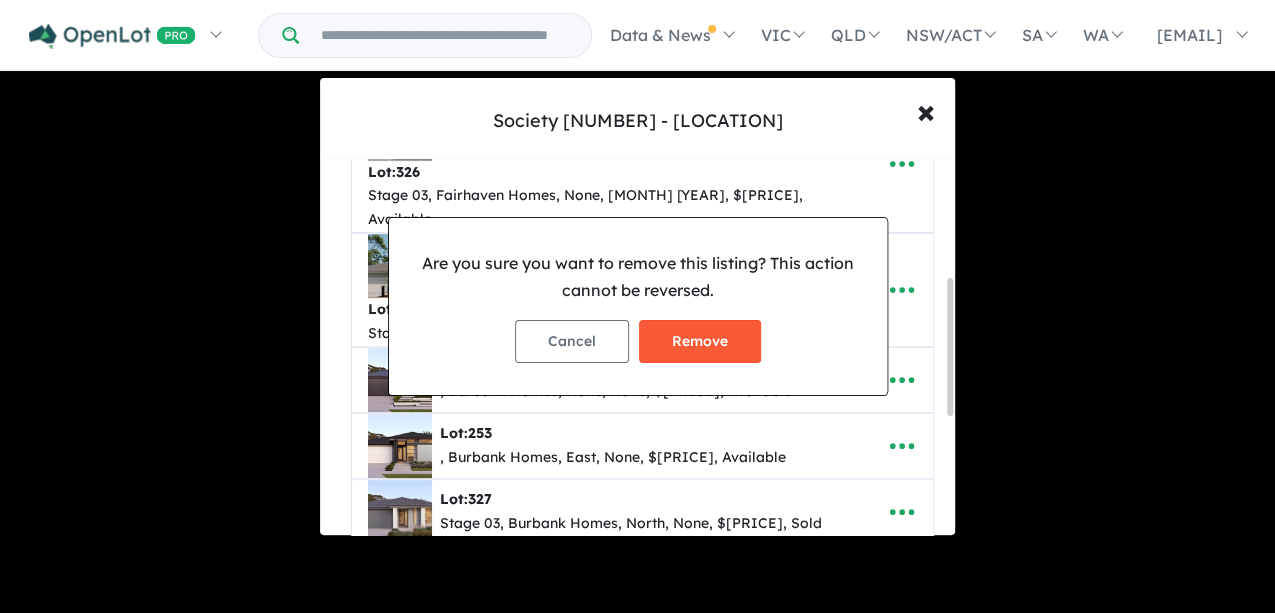 click on "Remove" at bounding box center (700, 341) 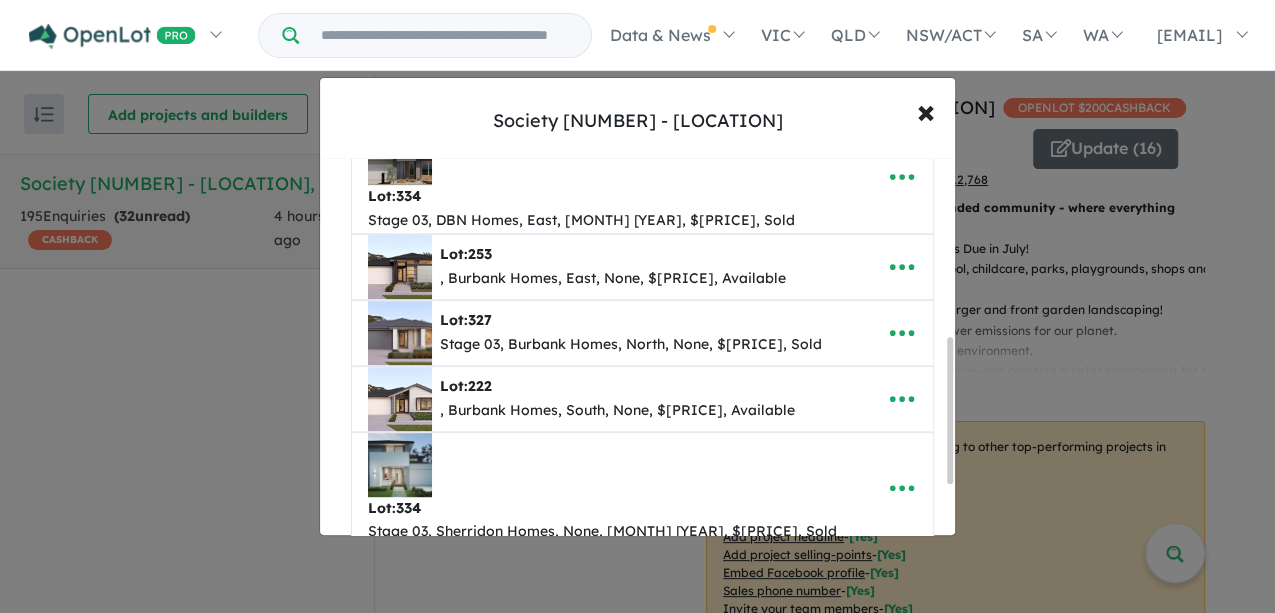 scroll, scrollTop: 466, scrollLeft: 0, axis: vertical 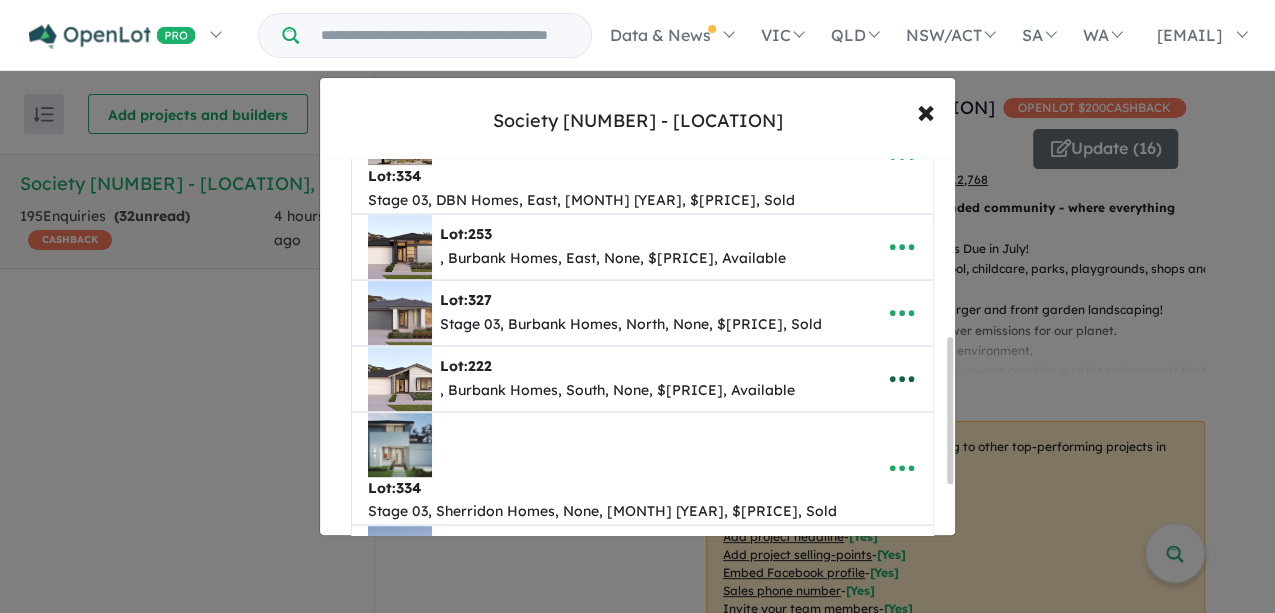 click at bounding box center (902, 379) 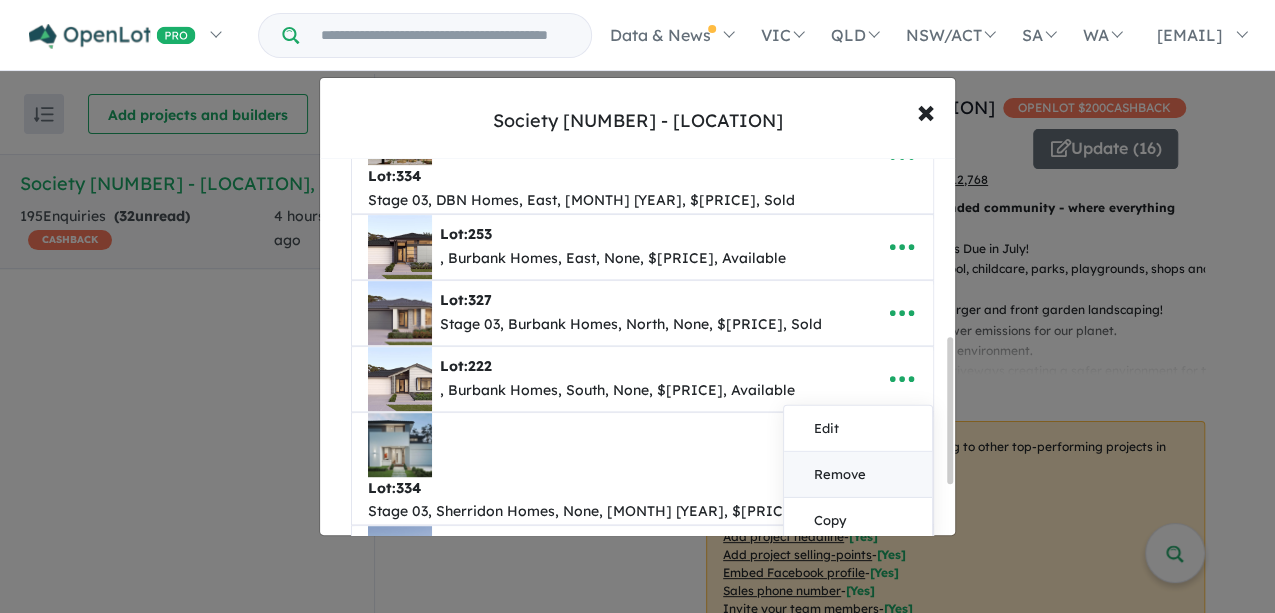 click on "Remove" at bounding box center (858, 474) 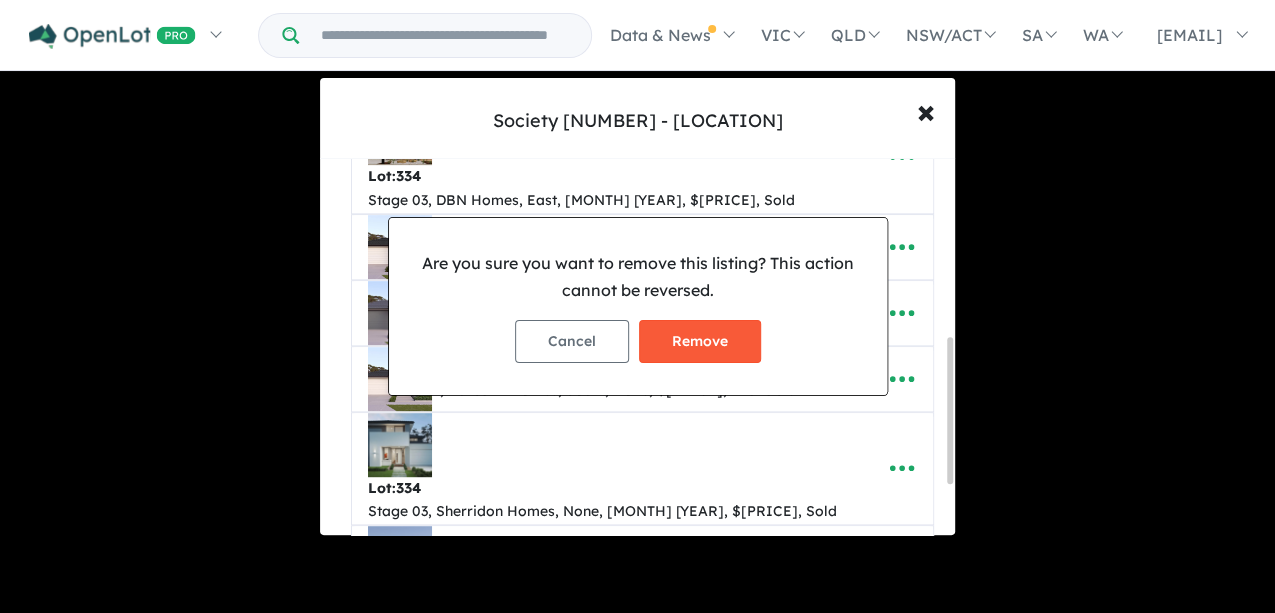 click on "Remove" at bounding box center (700, 341) 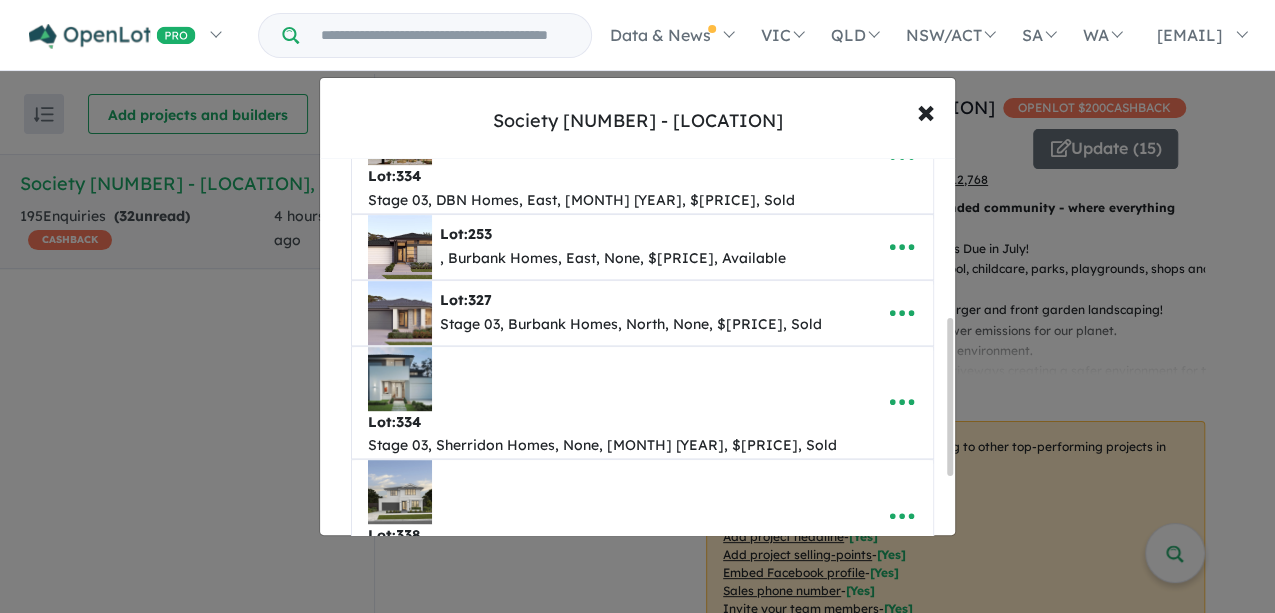 scroll, scrollTop: 0, scrollLeft: 0, axis: both 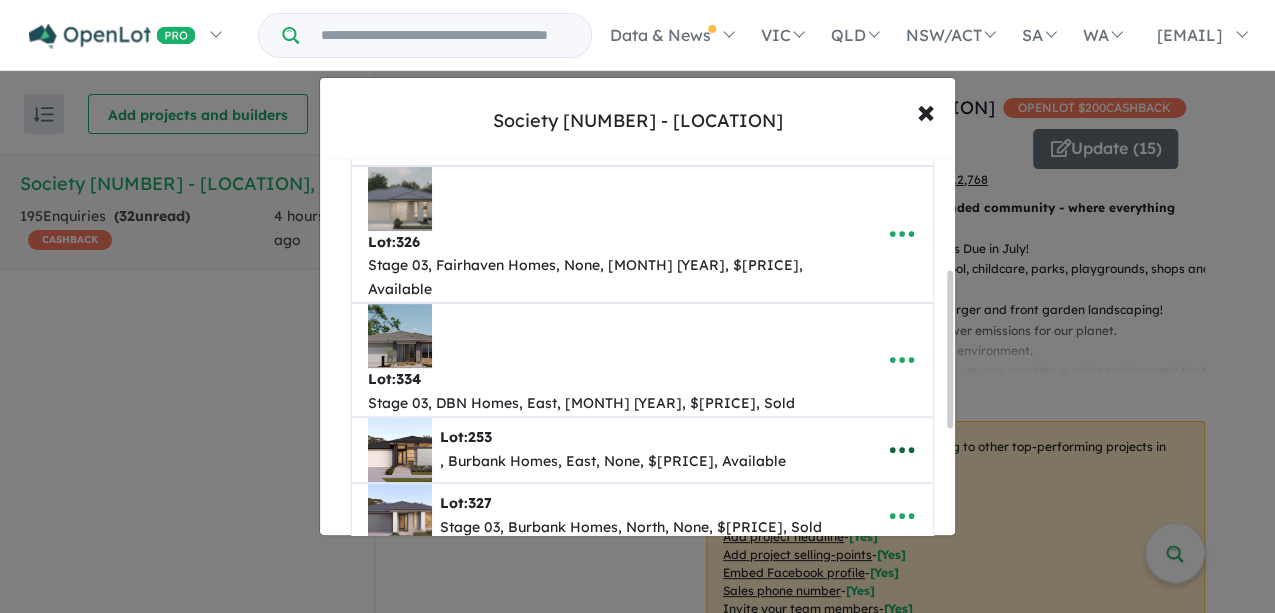 click 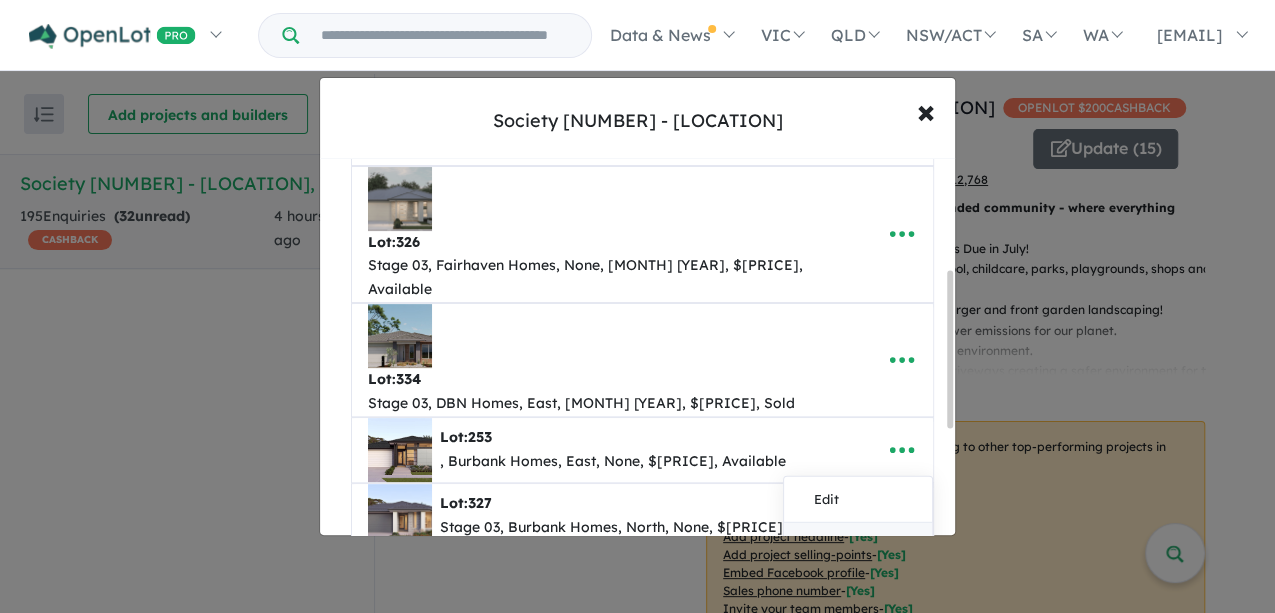 click on "Remove" at bounding box center (858, 545) 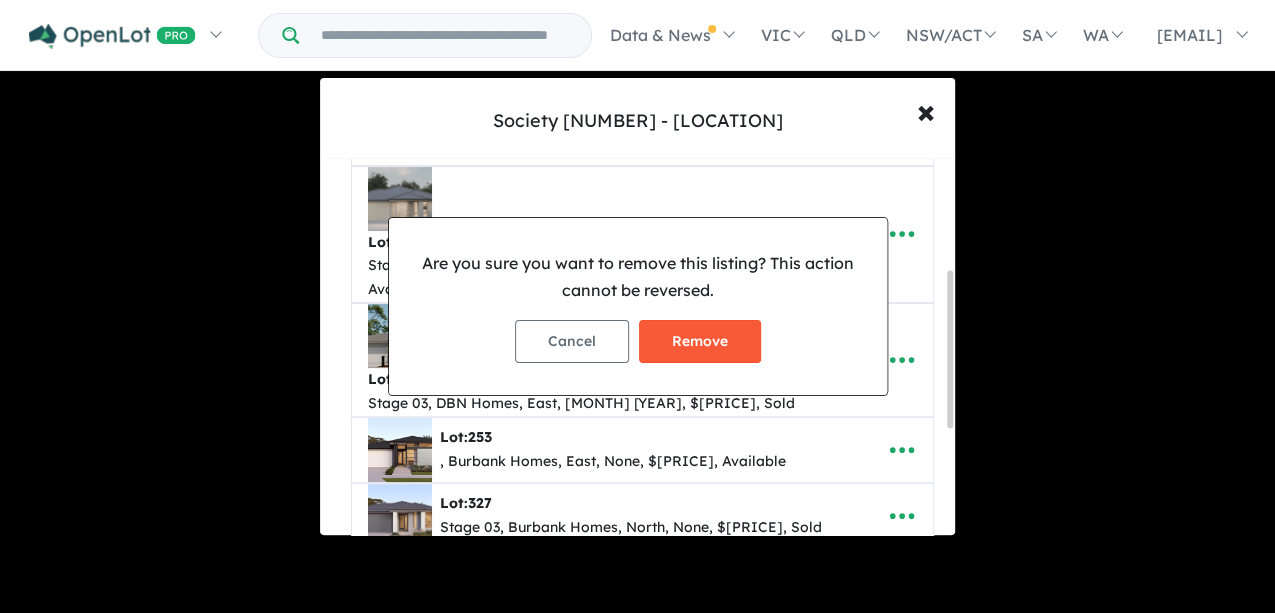 click on "Remove" at bounding box center [700, 341] 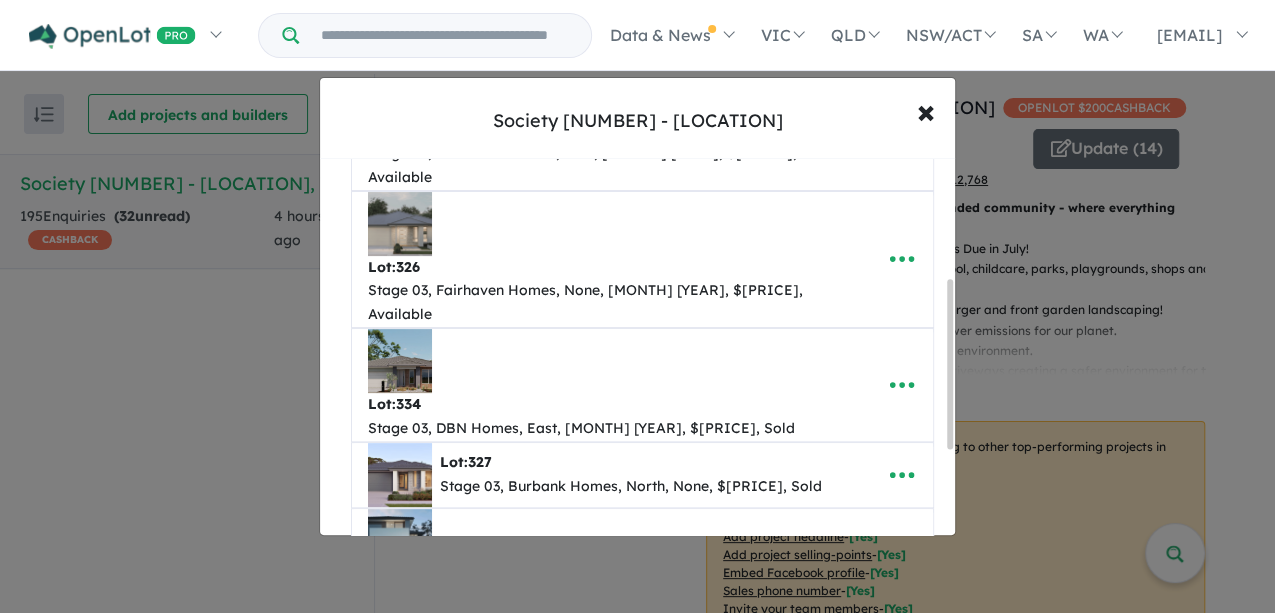 scroll, scrollTop: 266, scrollLeft: 0, axis: vertical 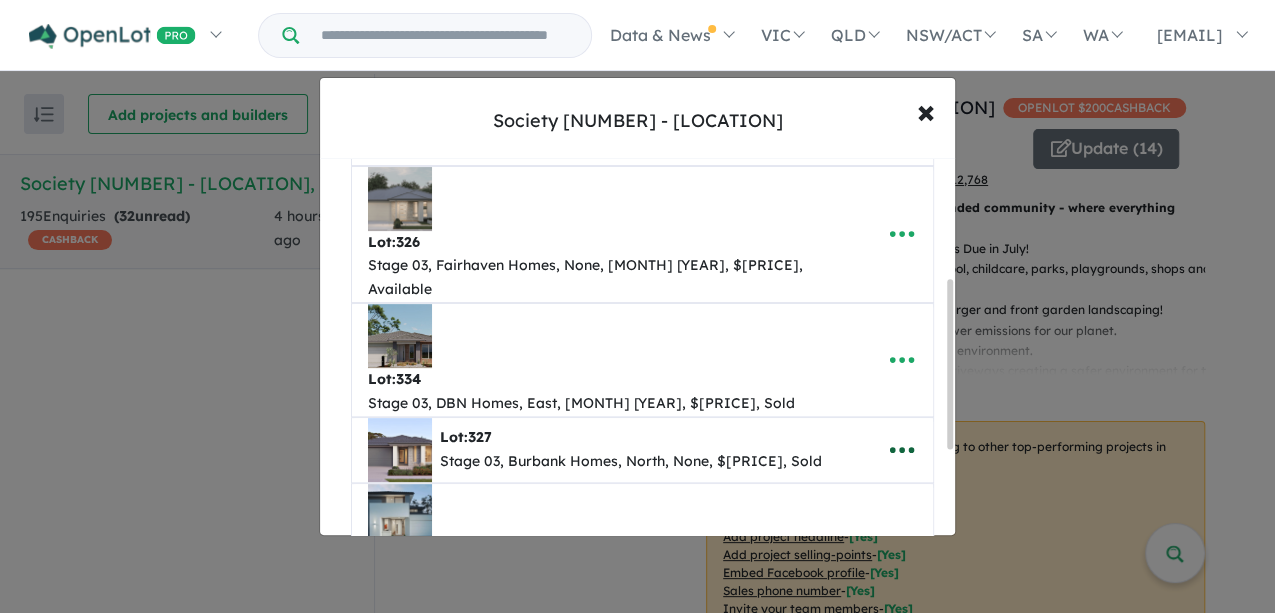 click 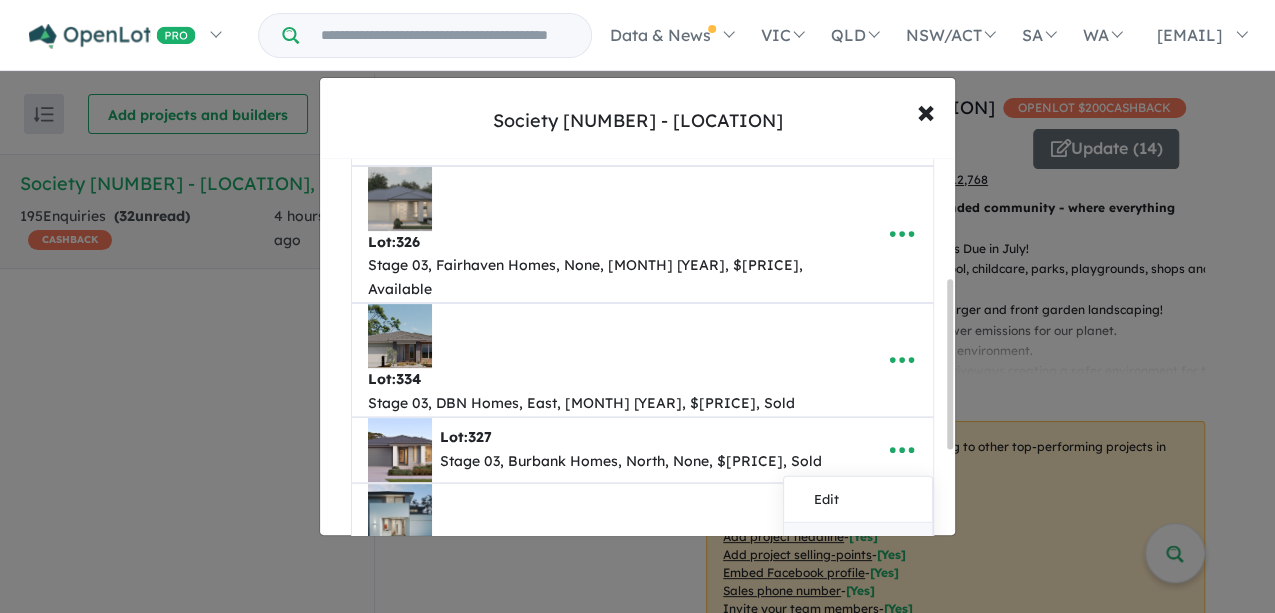 click on "Remove" at bounding box center [858, 545] 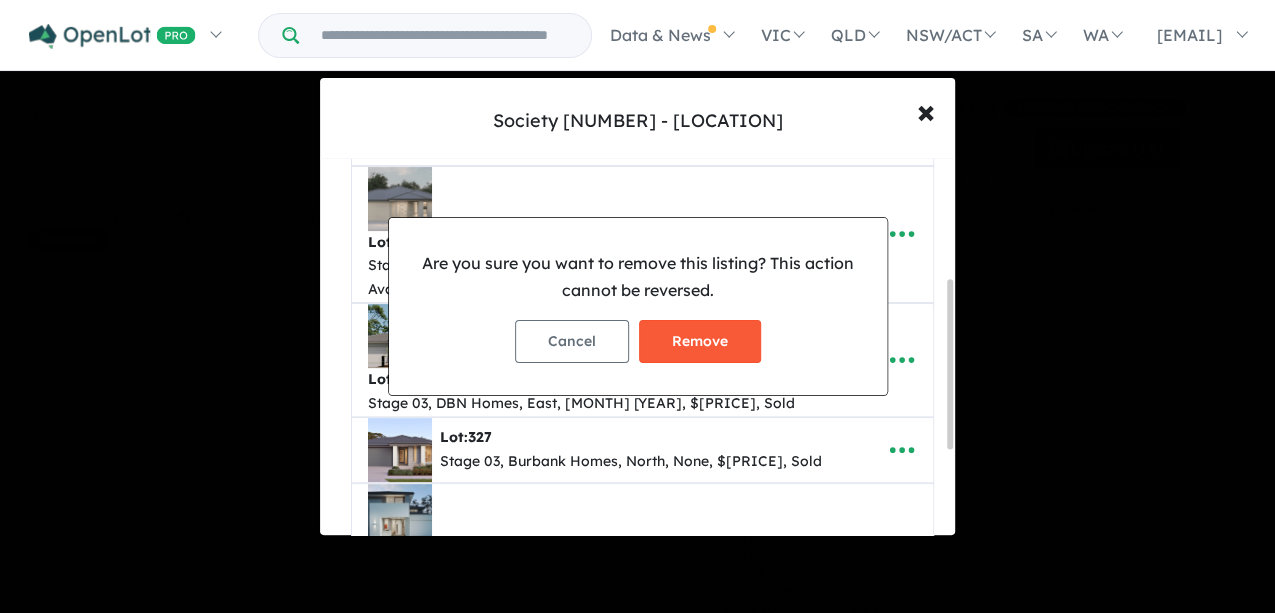 click on "Remove" at bounding box center [700, 341] 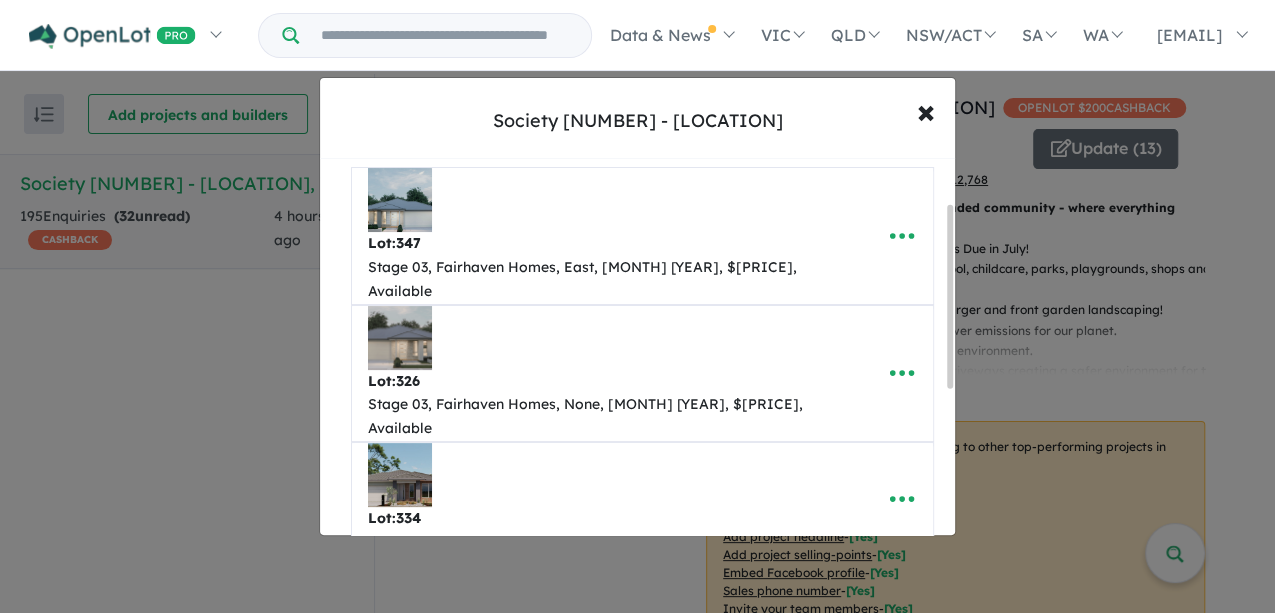 scroll, scrollTop: 62, scrollLeft: 0, axis: vertical 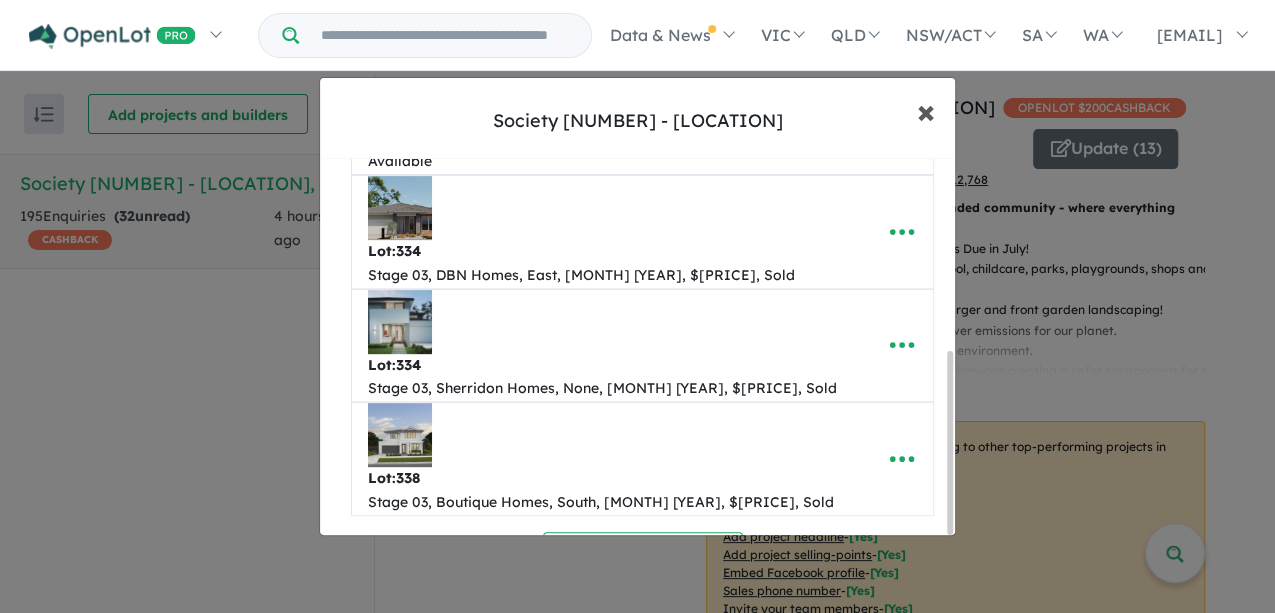 click on "×" at bounding box center [926, 110] 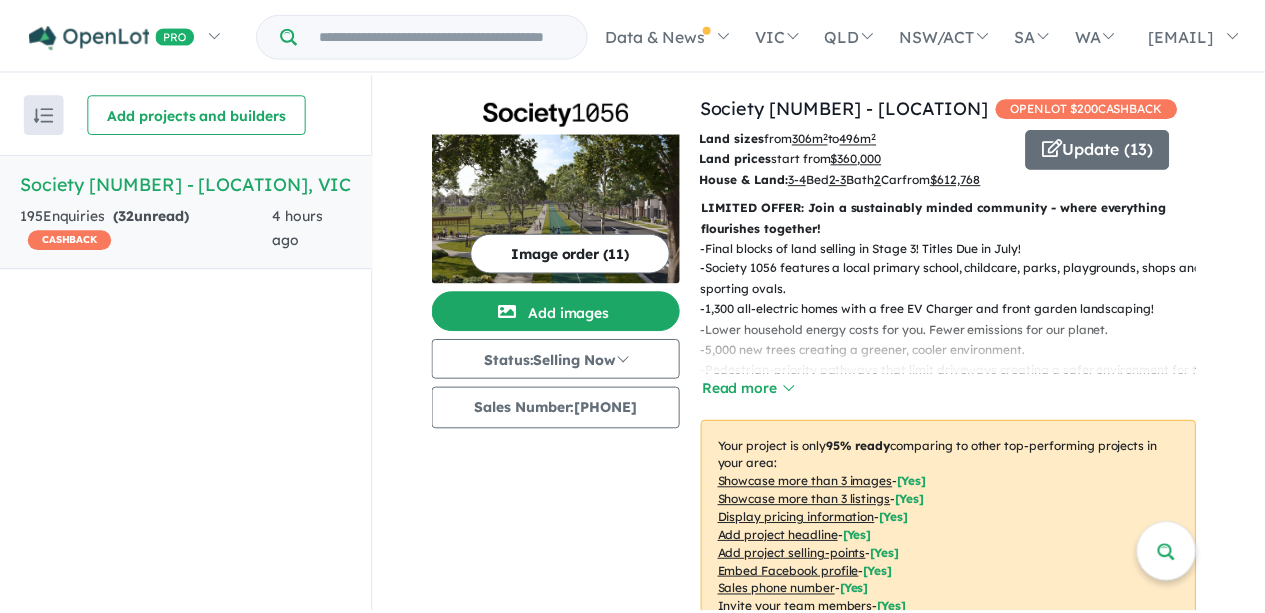 scroll, scrollTop: 0, scrollLeft: 0, axis: both 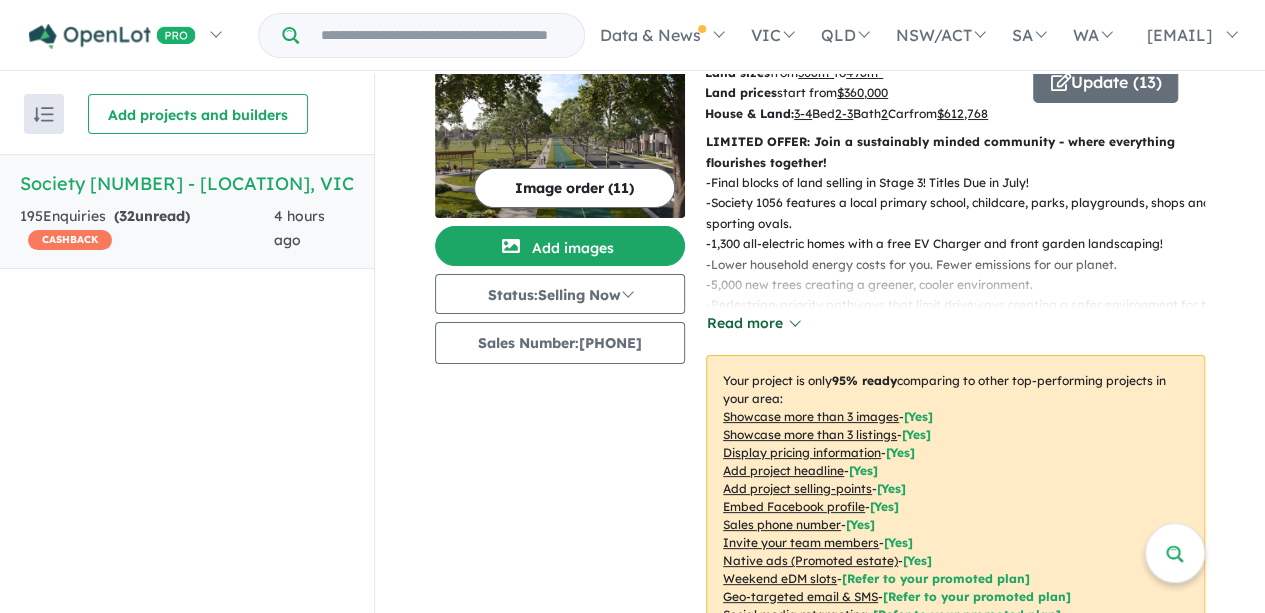 click on "Read more" at bounding box center [753, 323] 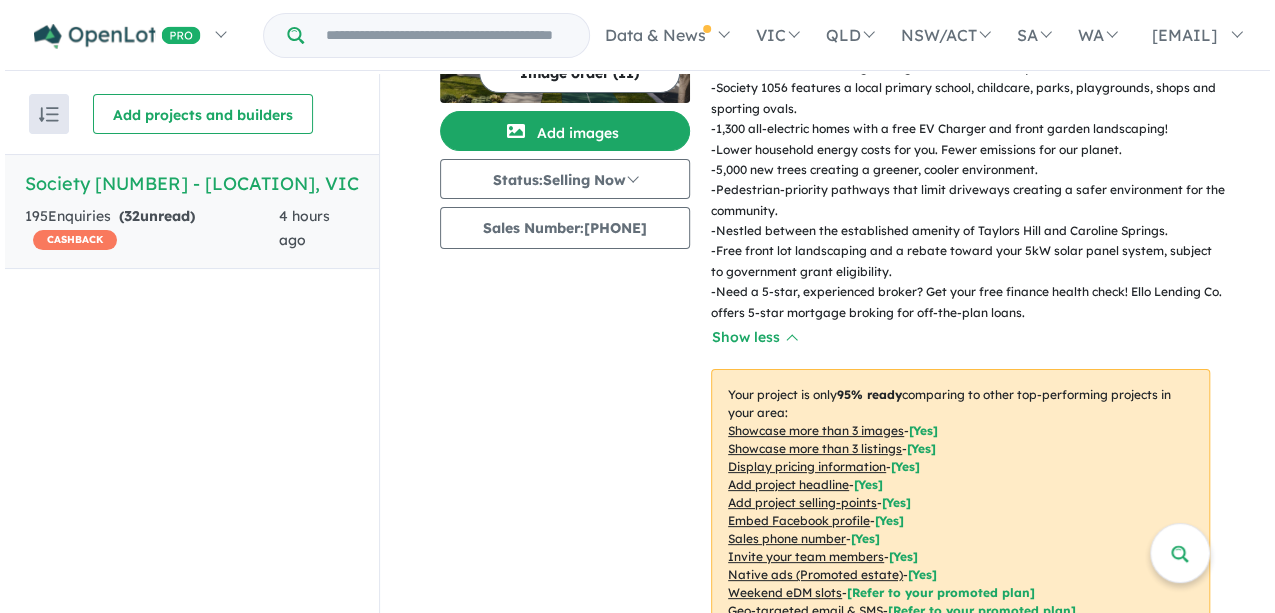 scroll, scrollTop: 0, scrollLeft: 0, axis: both 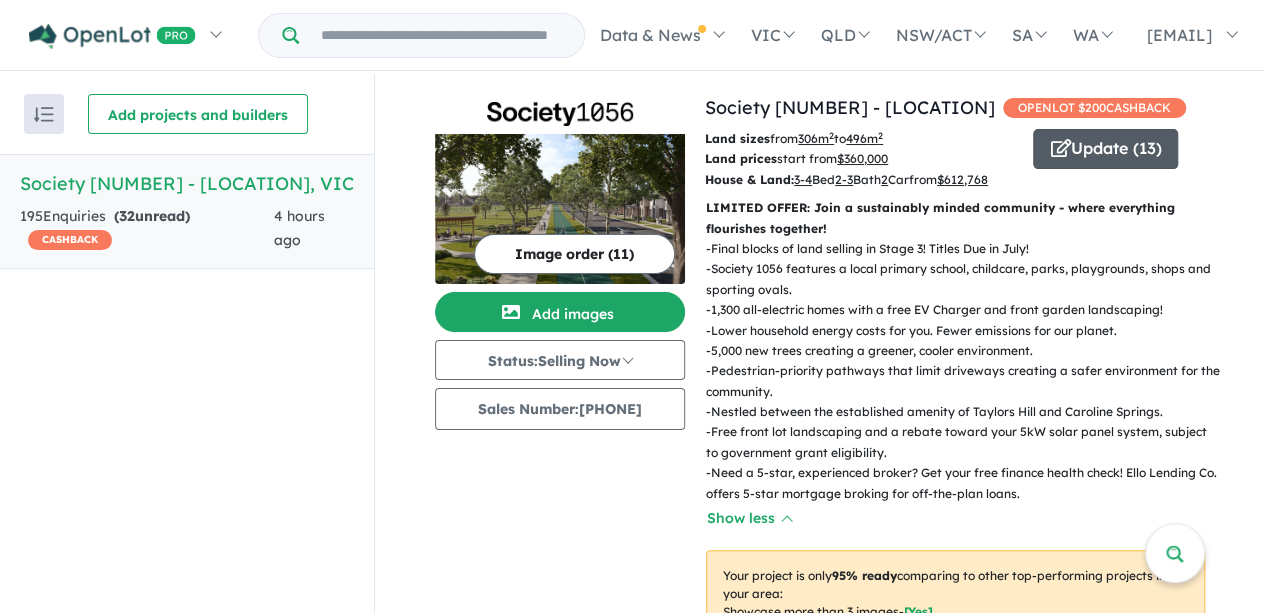 click on "Update ( 13 )" at bounding box center (1105, 149) 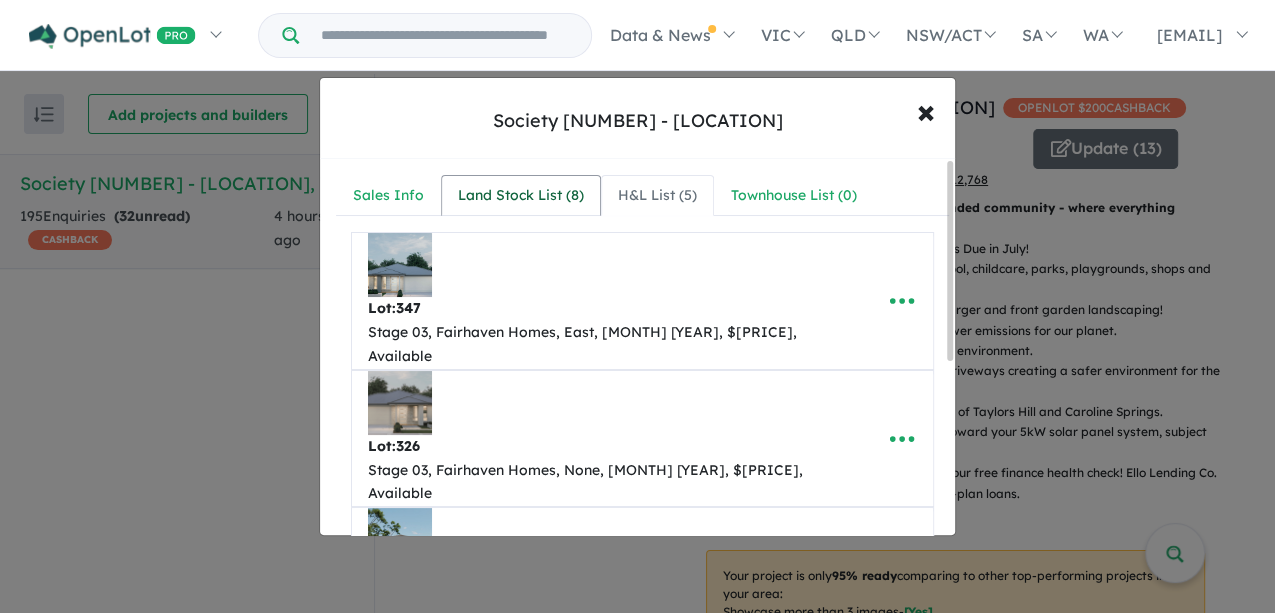 click on "Land Stock List ( 8 )" at bounding box center [521, 196] 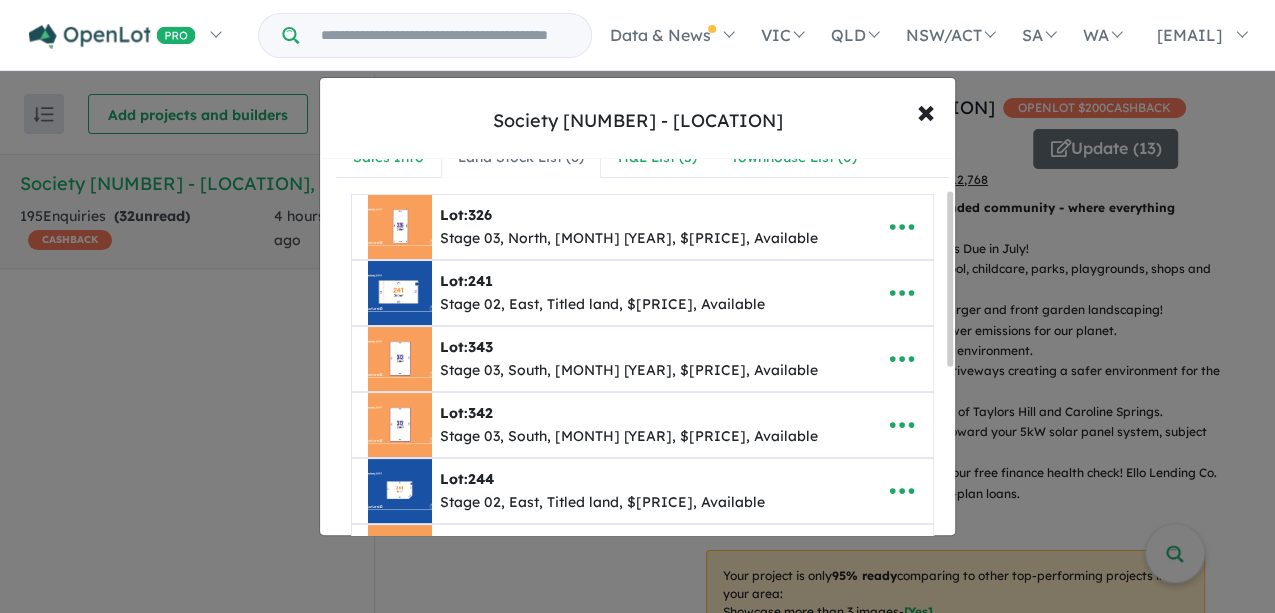 scroll, scrollTop: 66, scrollLeft: 0, axis: vertical 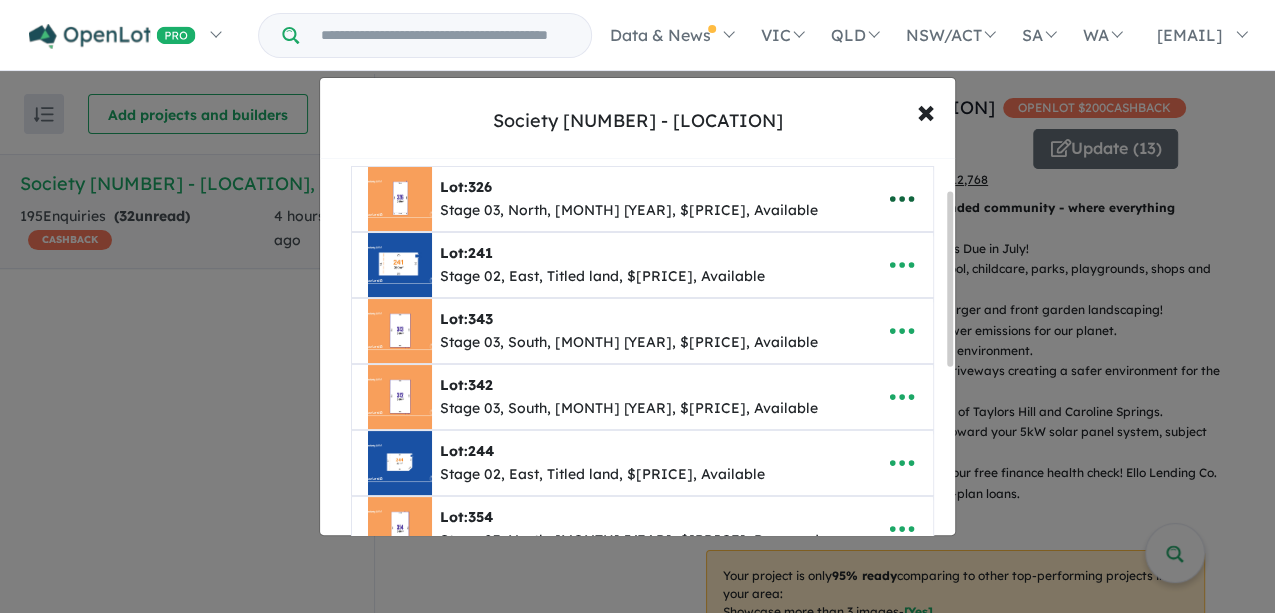 click 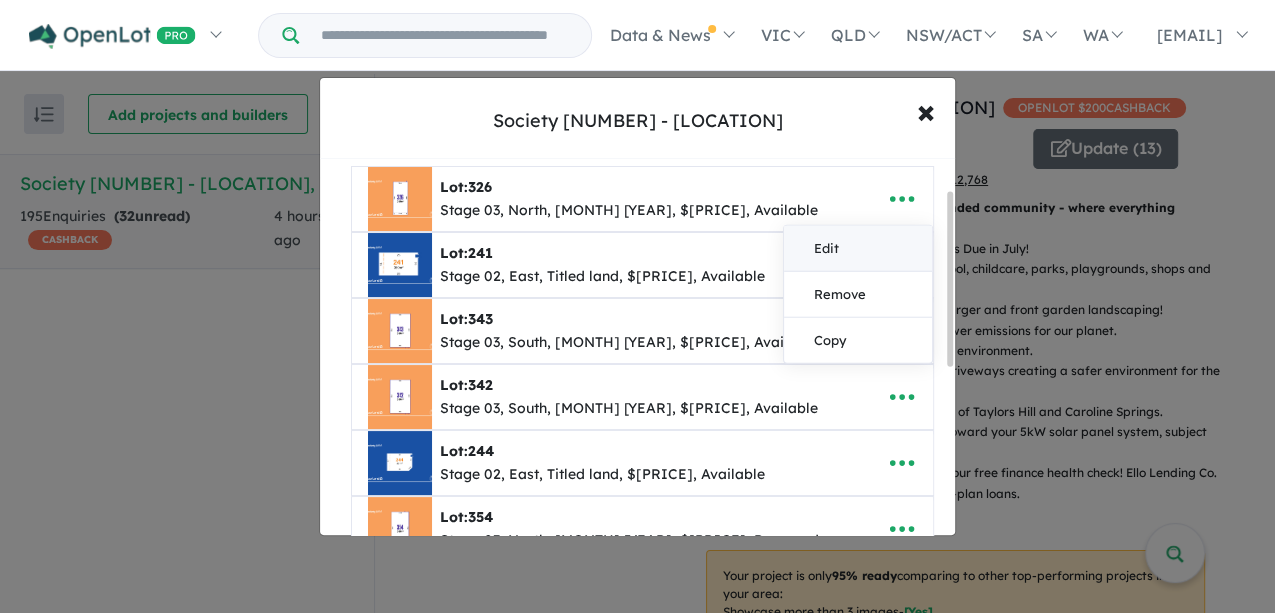 click on "Edit" at bounding box center [858, 249] 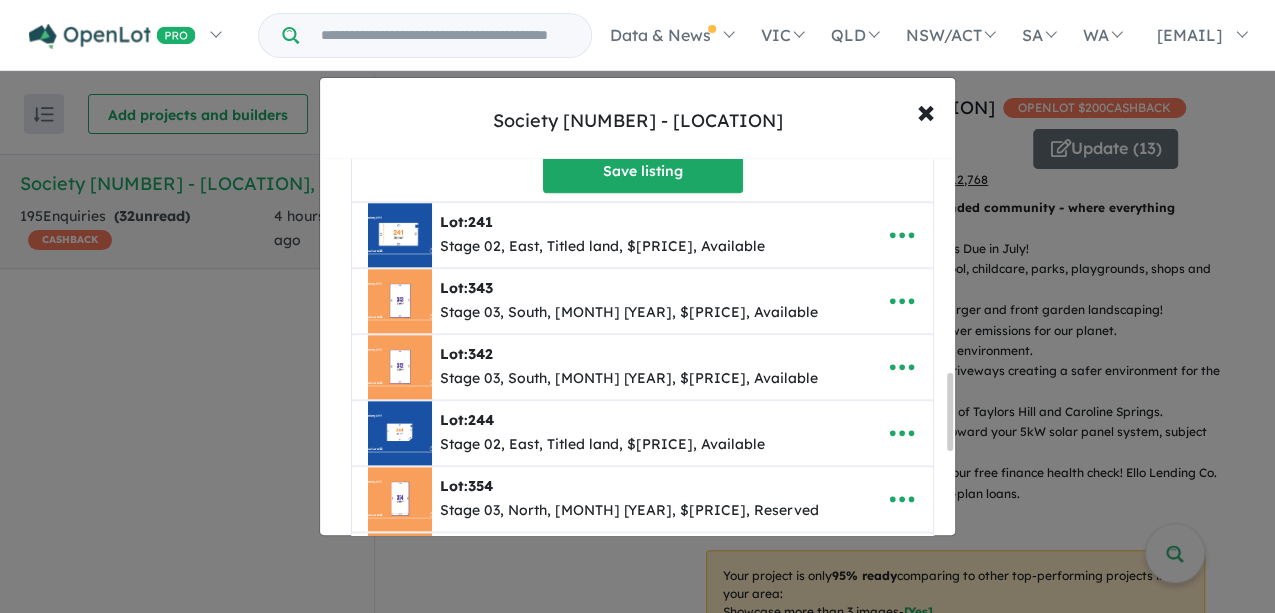 scroll, scrollTop: 1133, scrollLeft: 0, axis: vertical 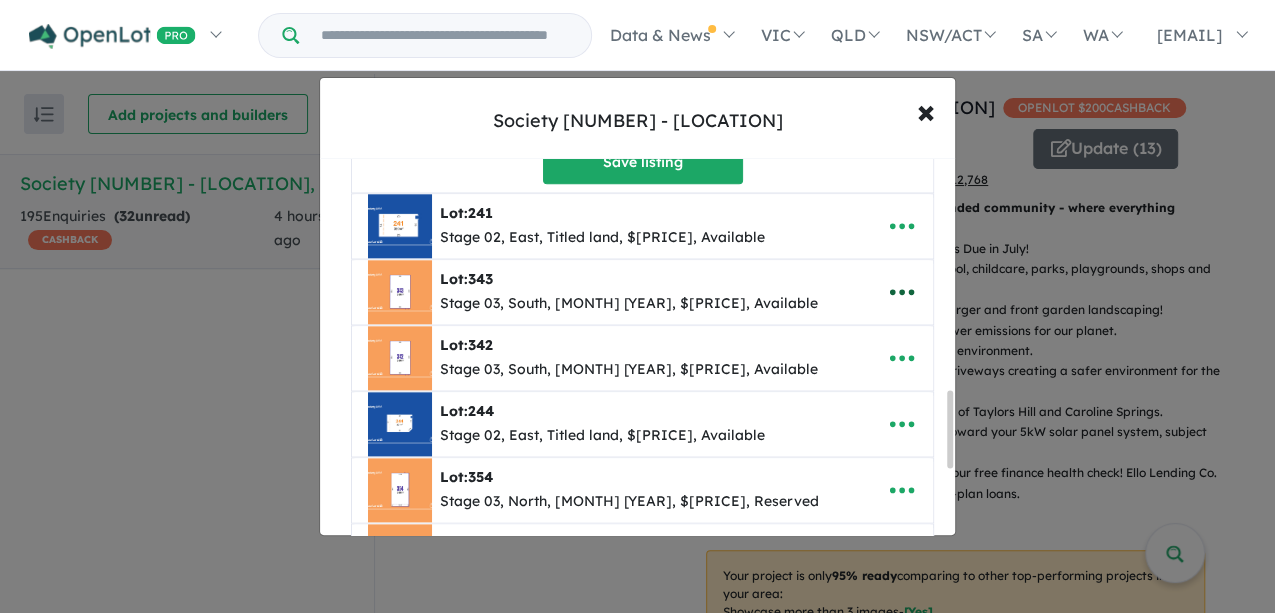 click 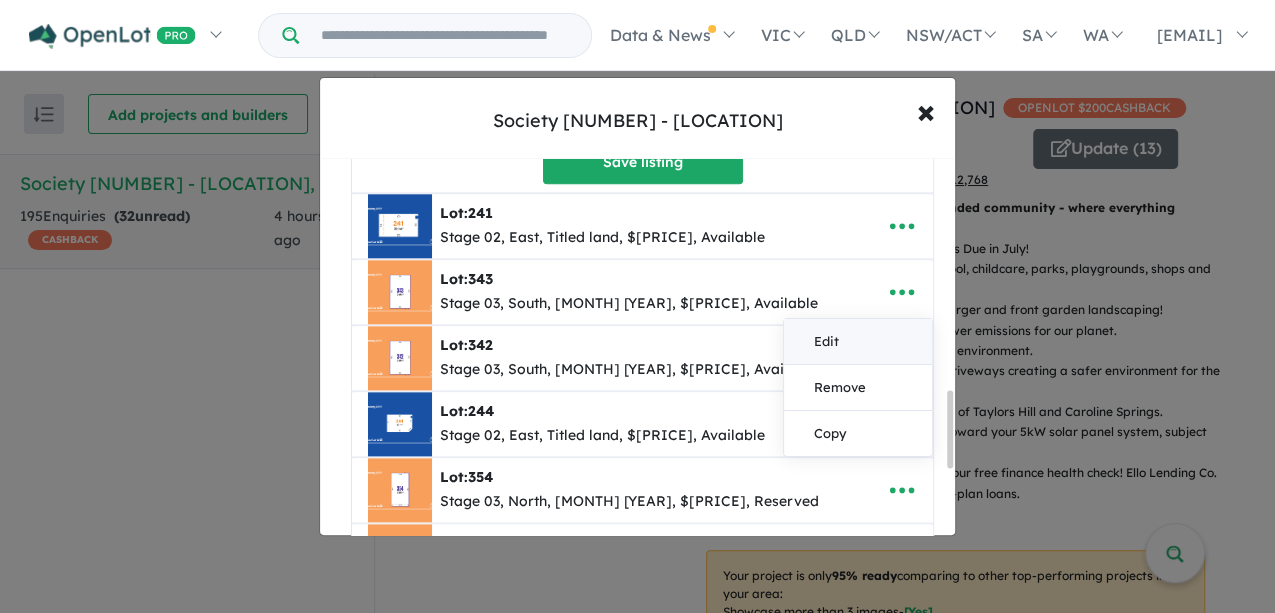 click on "Edit" at bounding box center [858, 341] 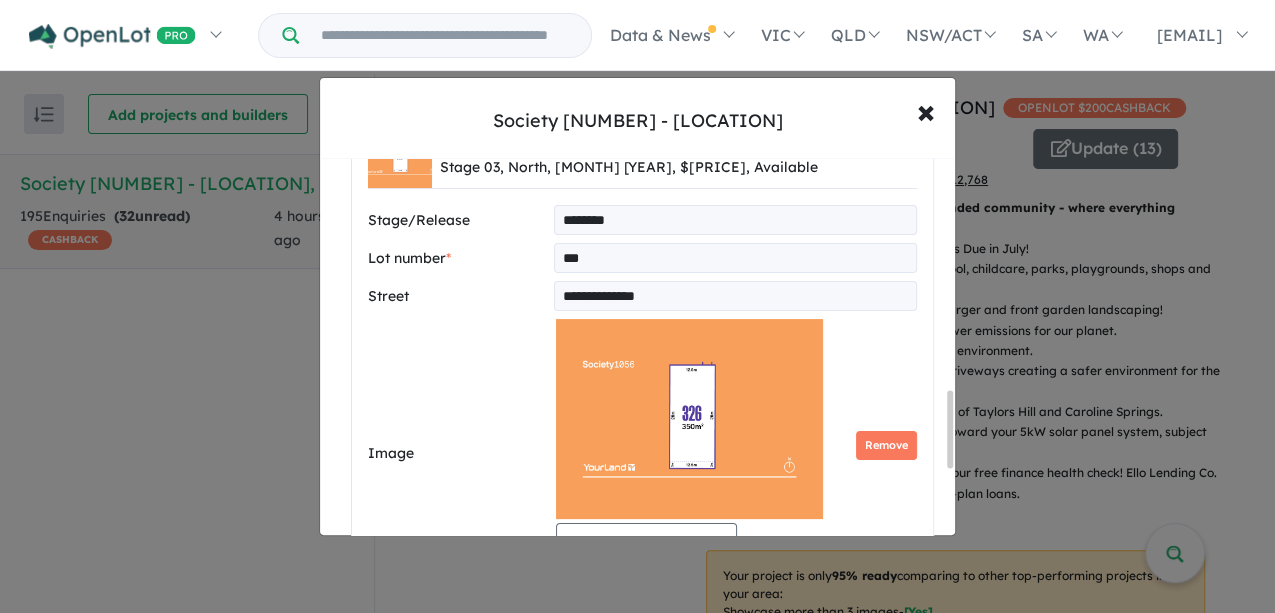 select on "*****" 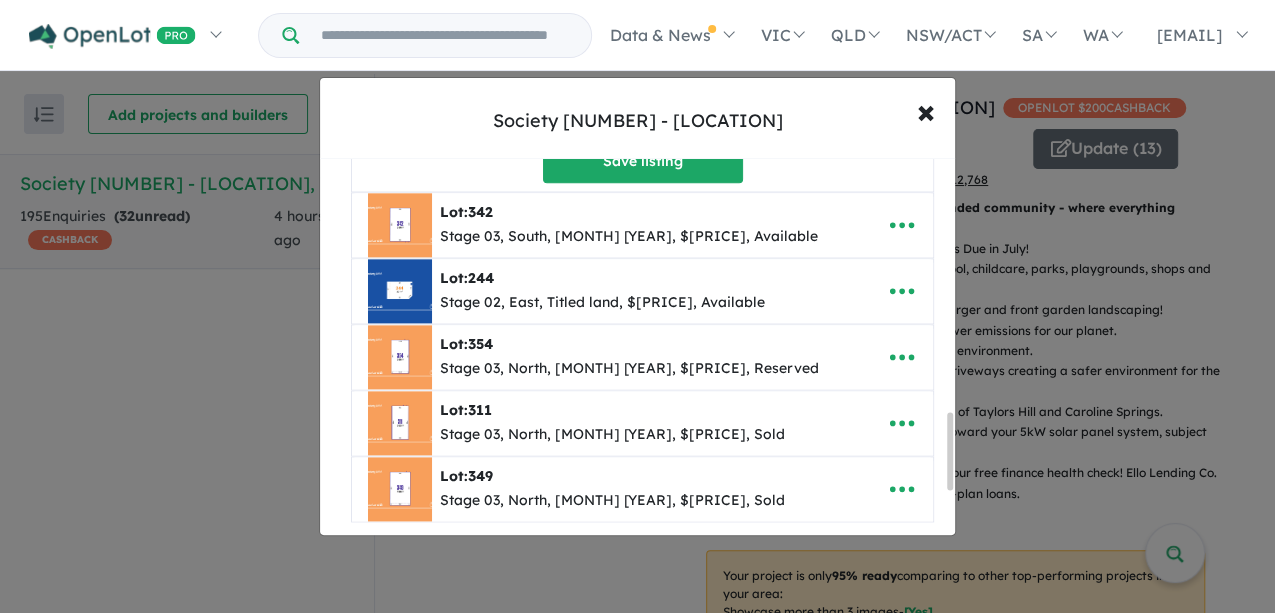scroll, scrollTop: 1242, scrollLeft: 0, axis: vertical 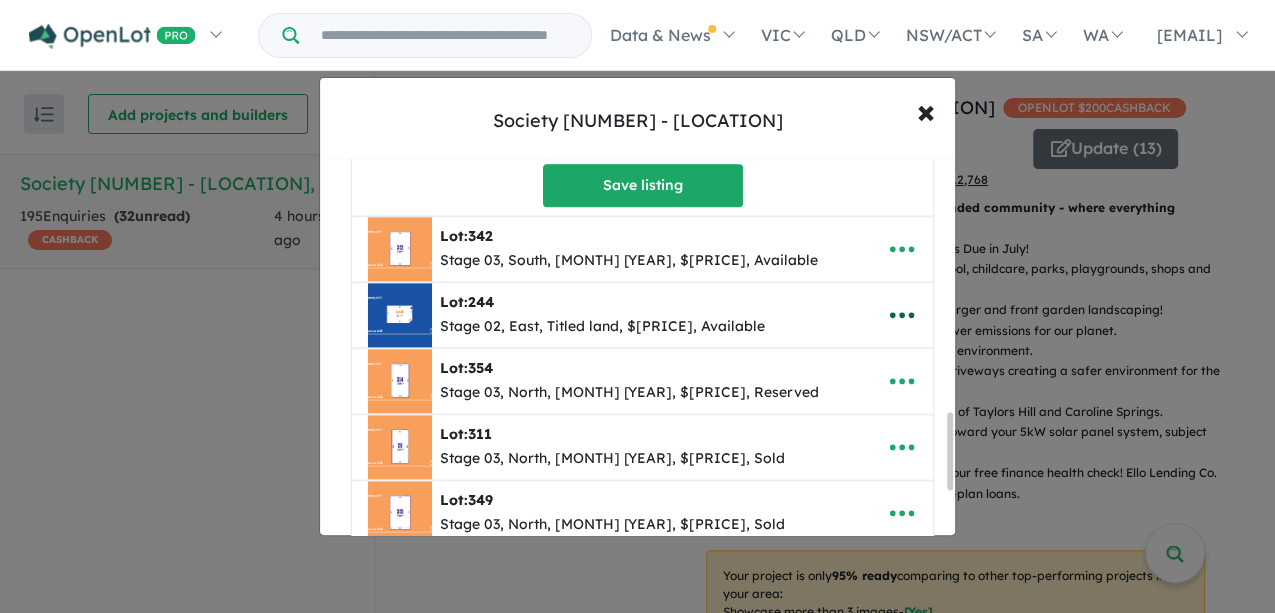 click at bounding box center [902, 315] 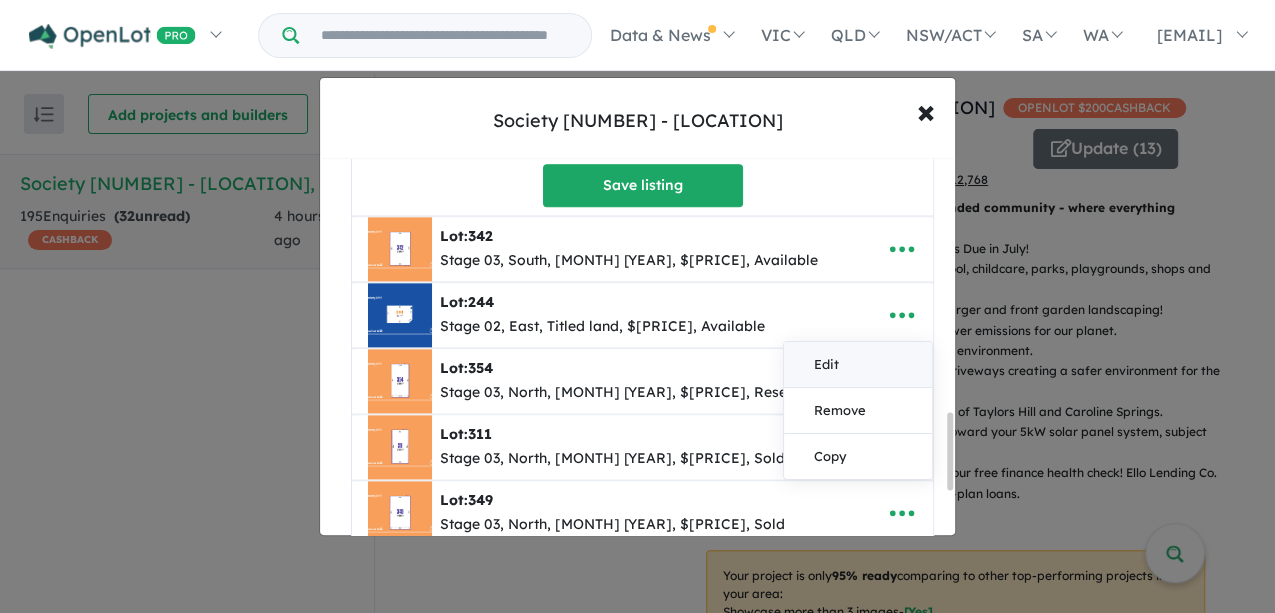 click on "Edit" at bounding box center [858, 364] 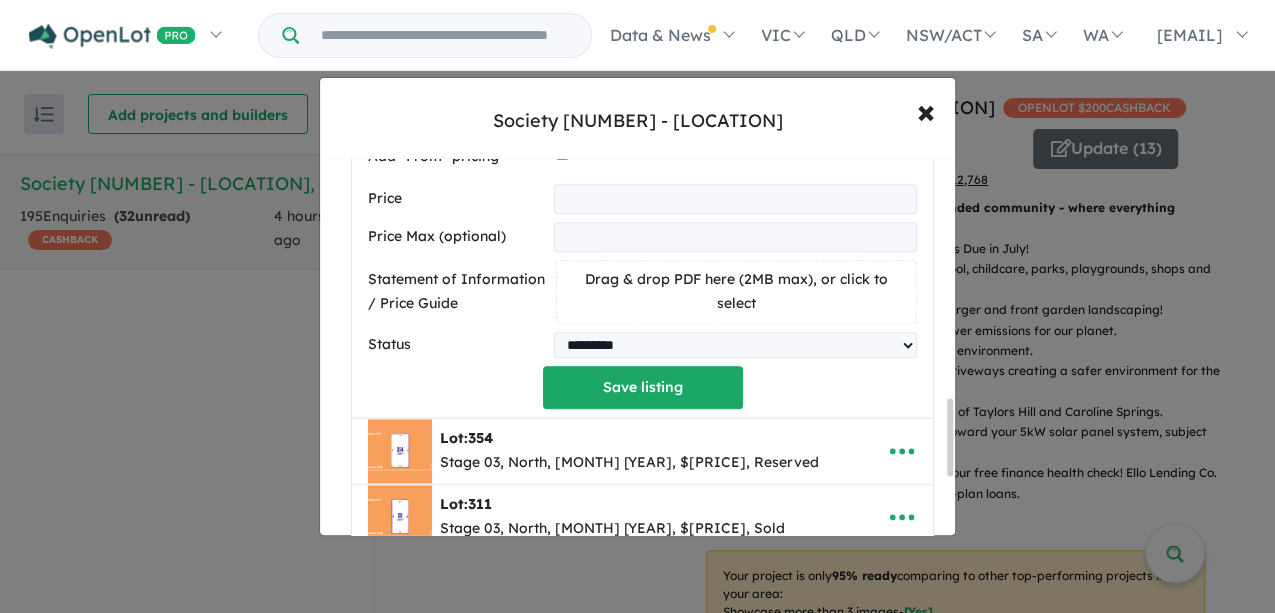 scroll, scrollTop: 1173, scrollLeft: 0, axis: vertical 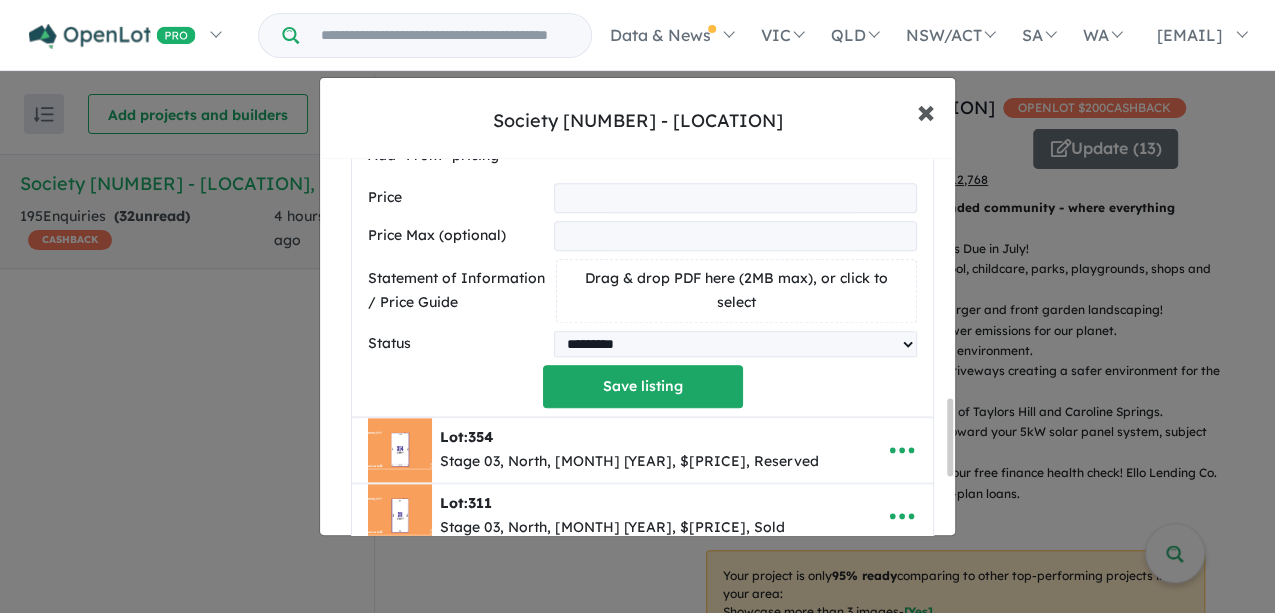 click on "×" at bounding box center (926, 110) 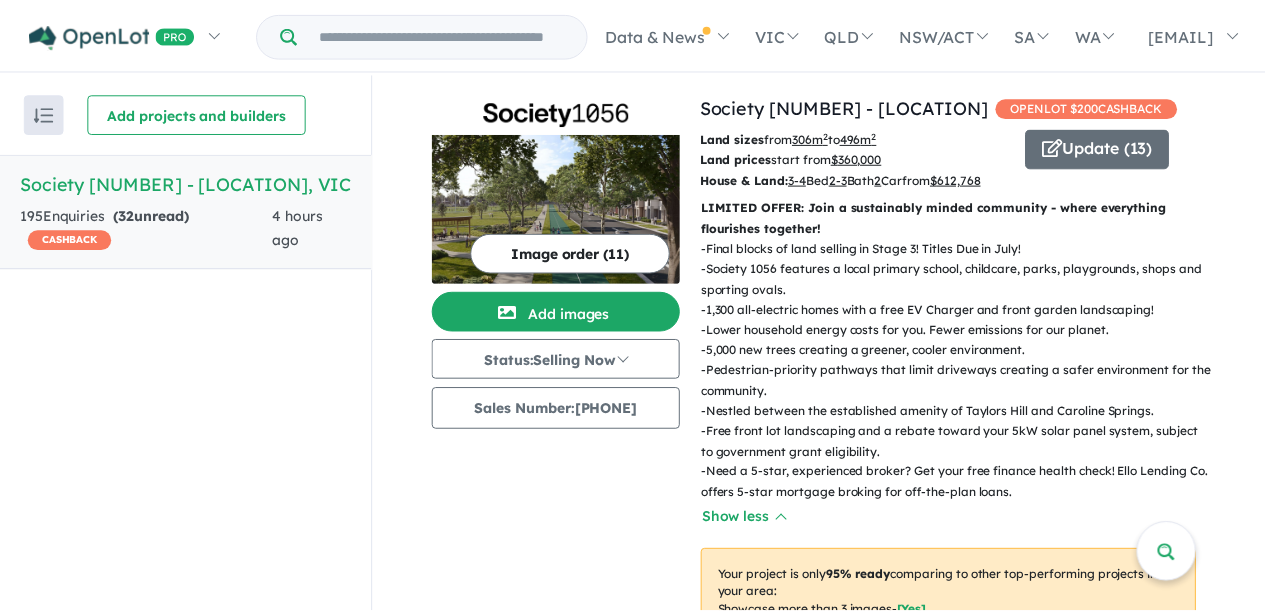 scroll, scrollTop: 0, scrollLeft: 0, axis: both 